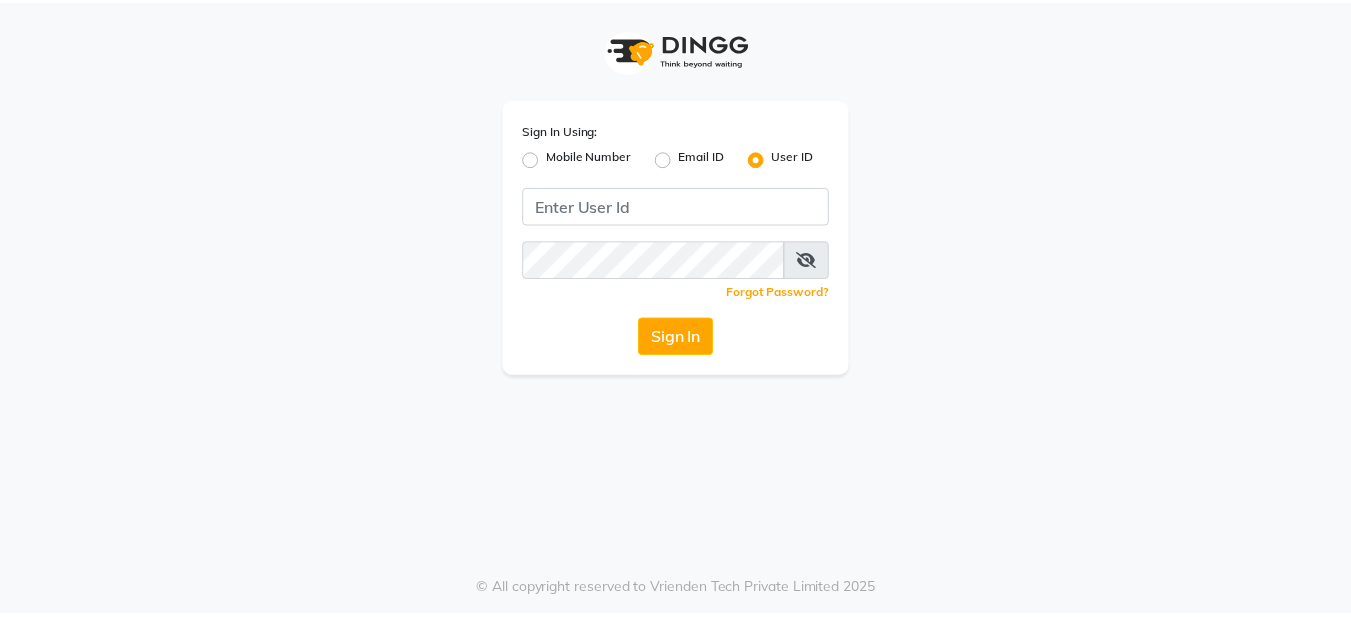 scroll, scrollTop: 0, scrollLeft: 0, axis: both 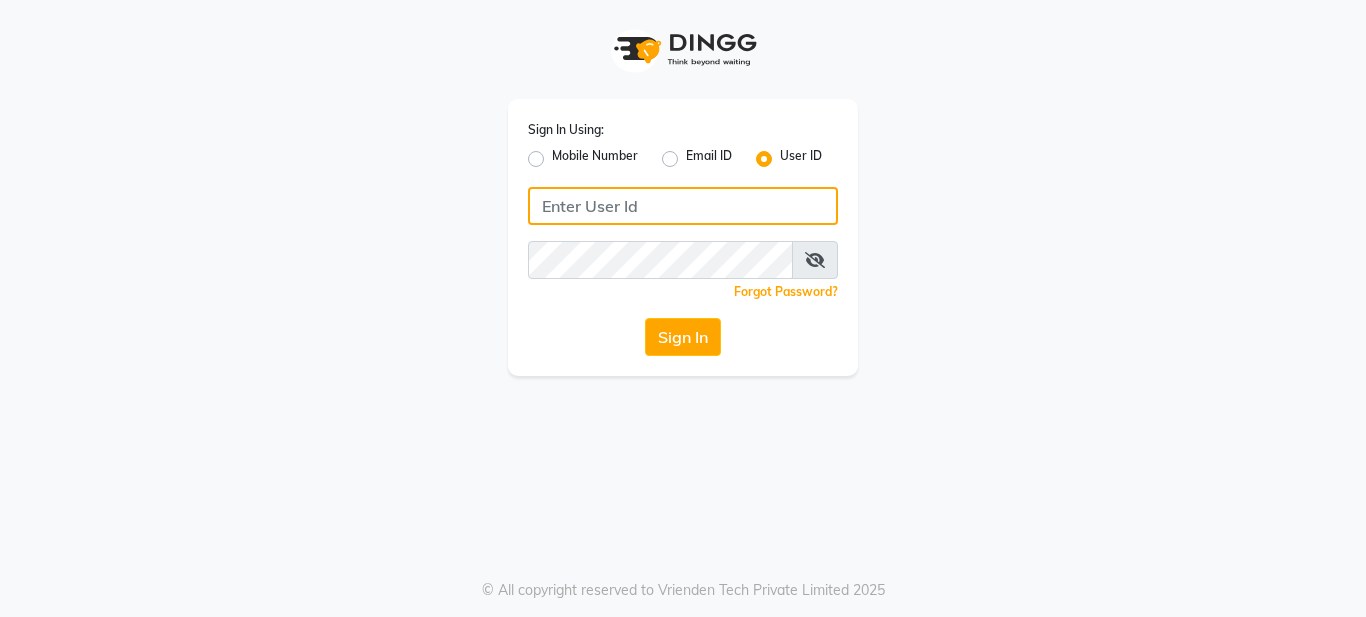 click 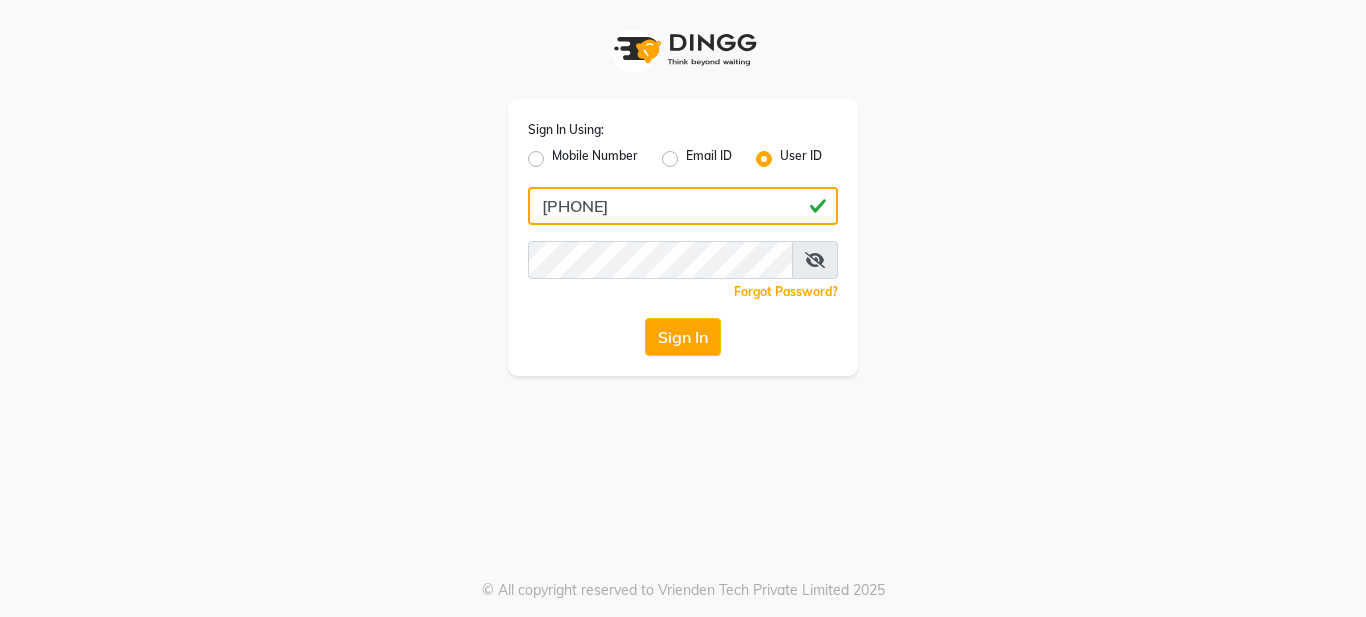 type on "[PHONE]" 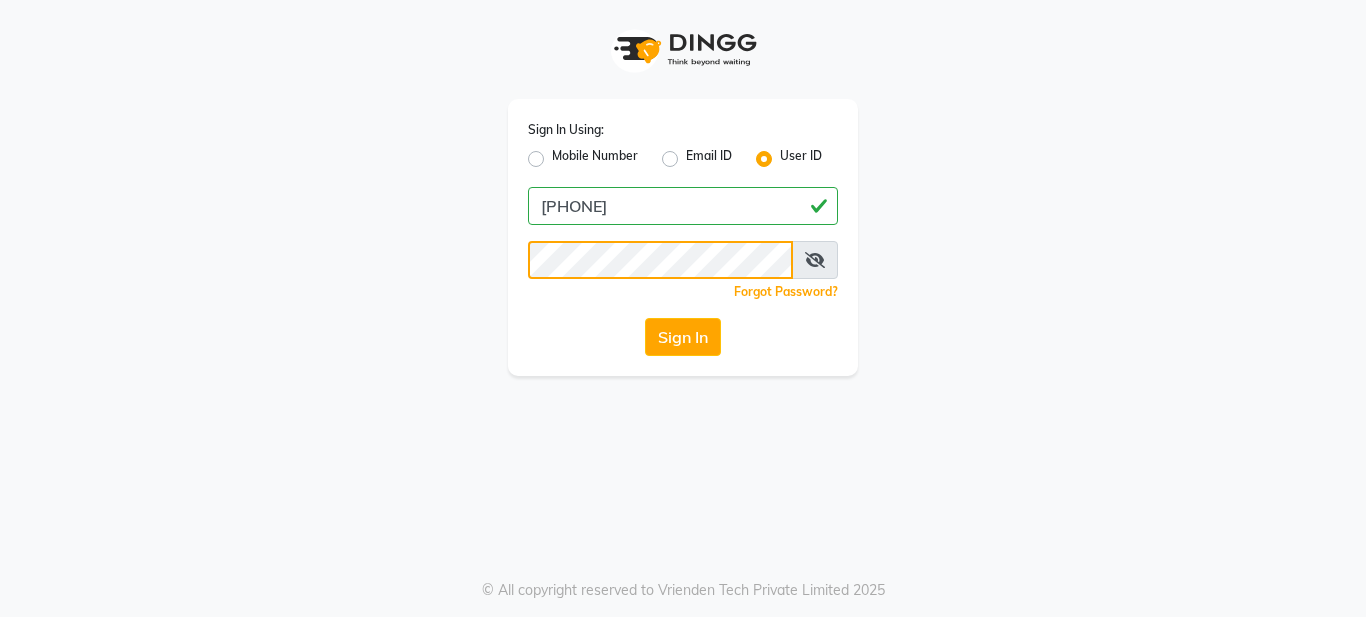 click on "Sign In" 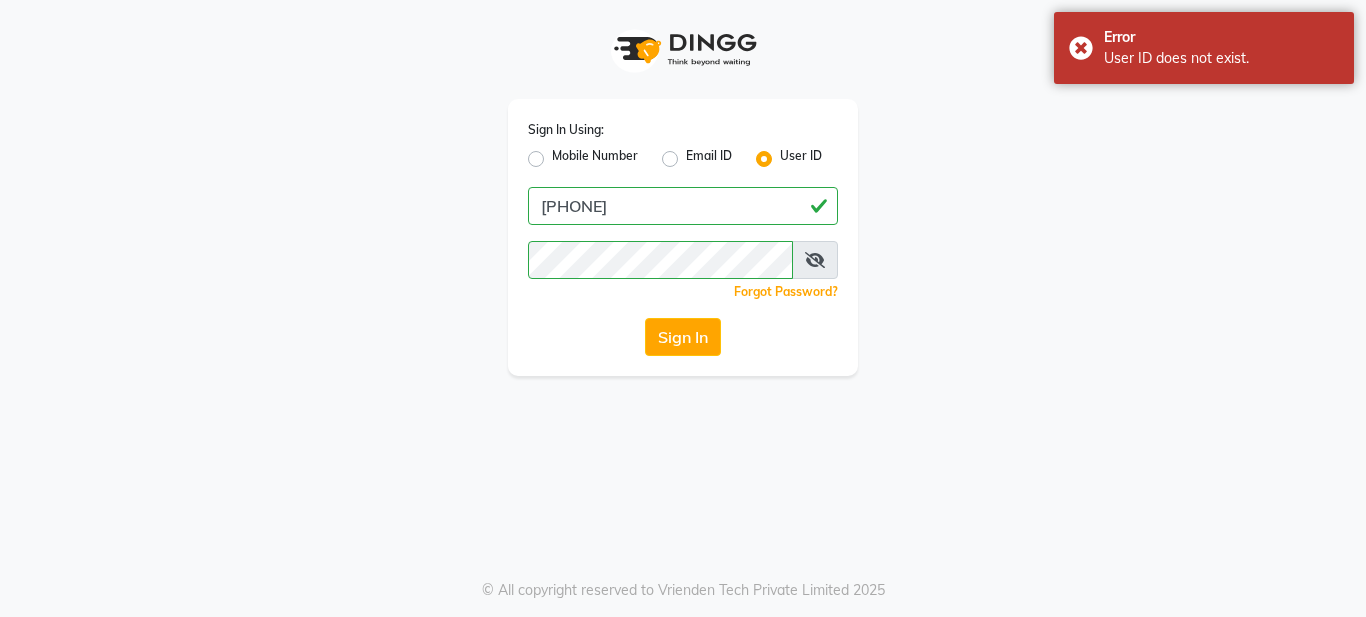 click at bounding box center (815, 260) 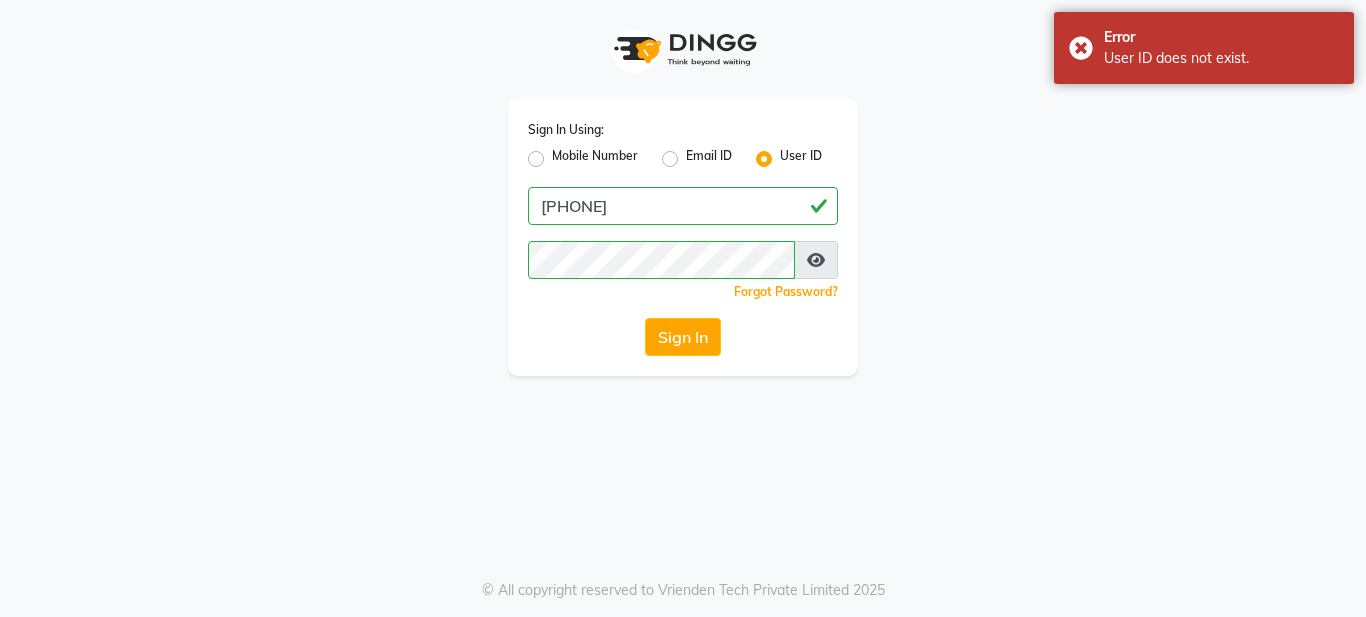 click at bounding box center [816, 260] 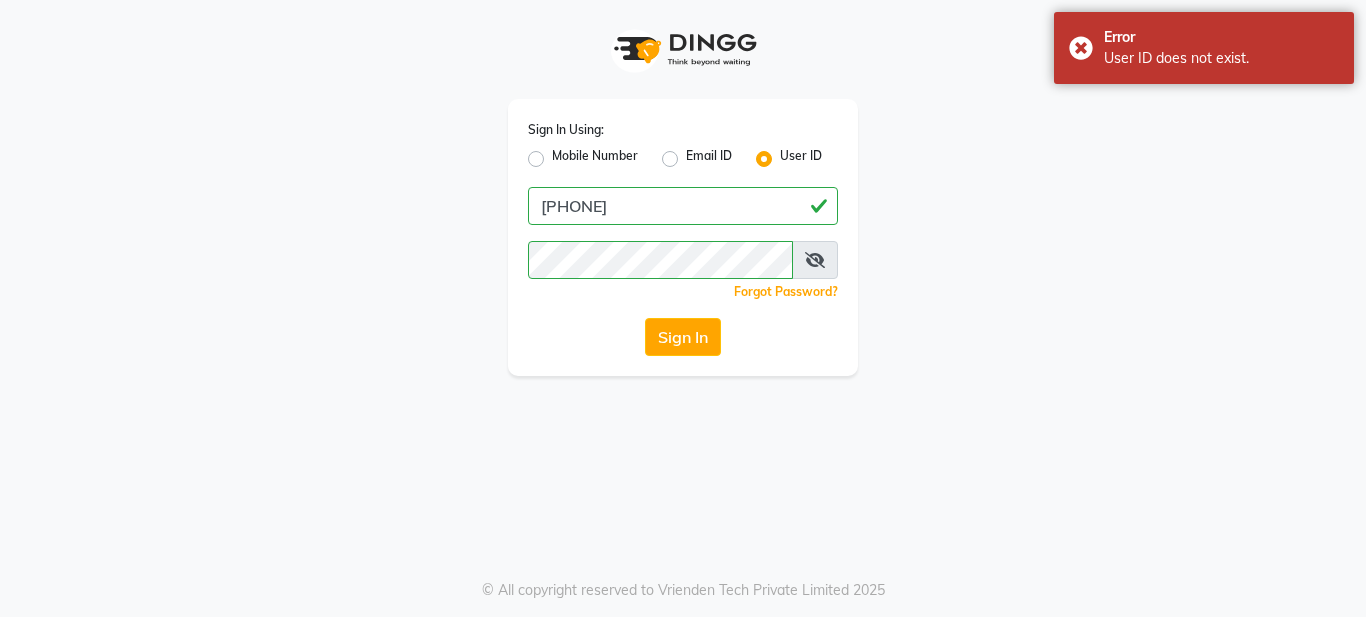 click at bounding box center (815, 260) 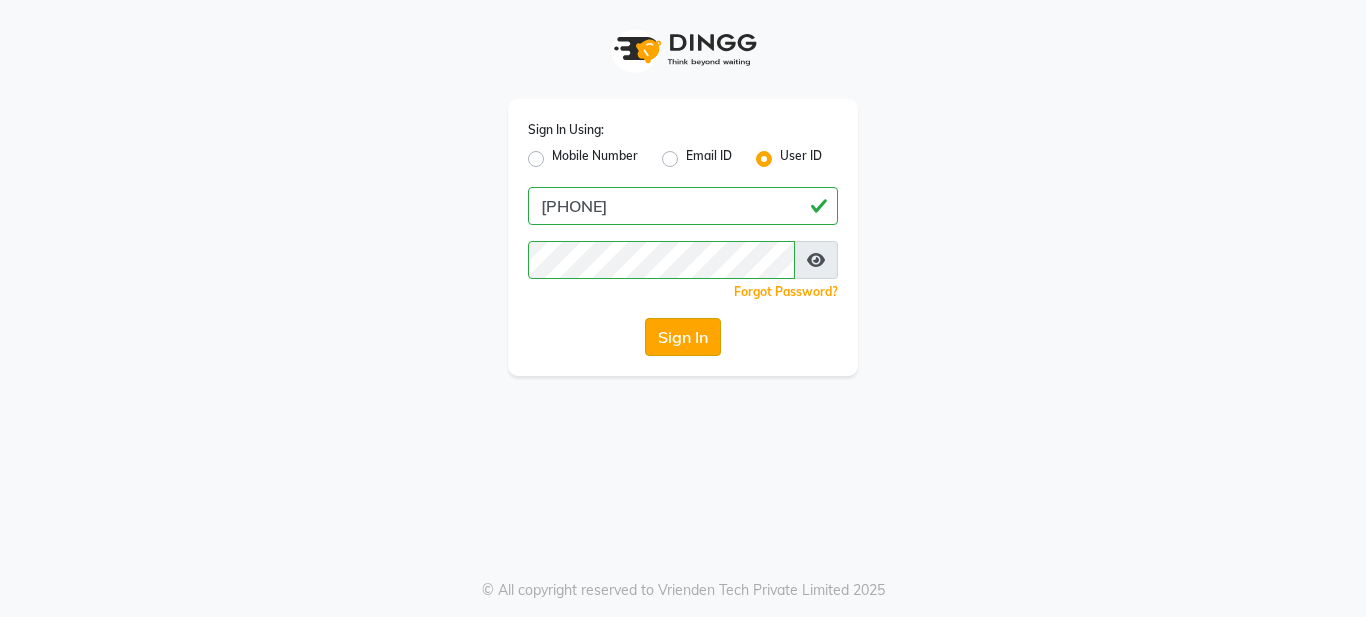 click on "Sign In" 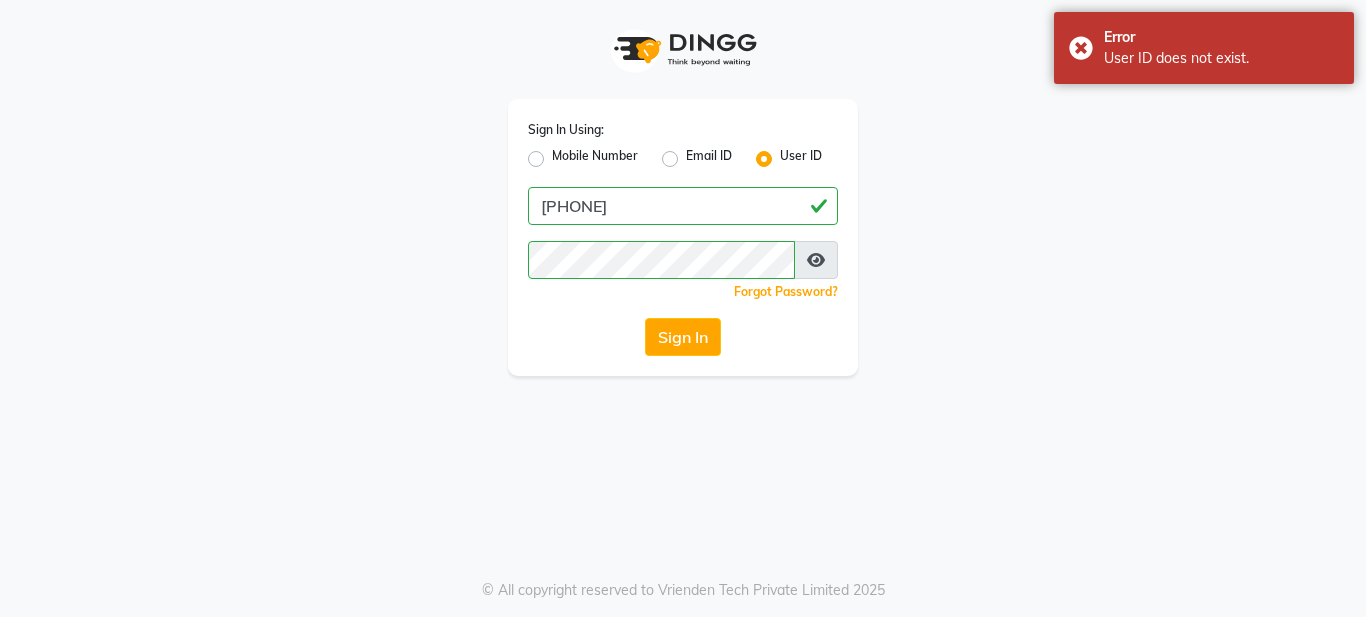 click on "Sign In Using: Mobile Number Email ID User ID [PHONE]  Remember me Forgot Password?  Sign In" 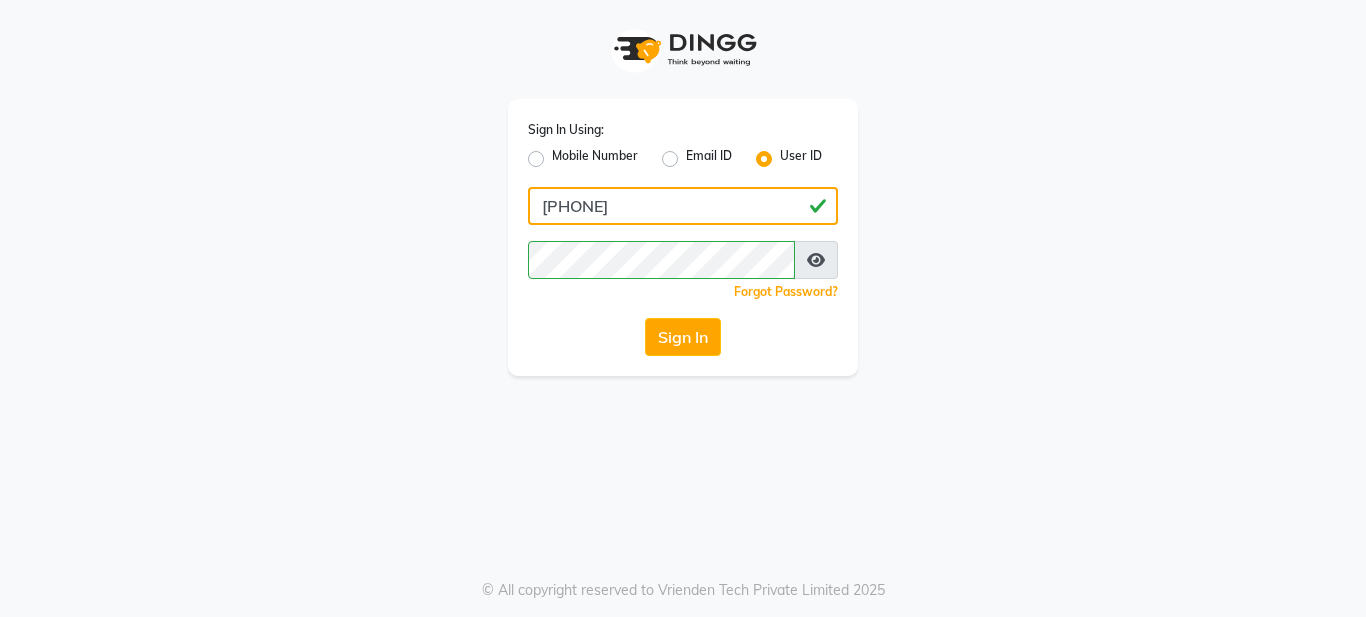 click on "[PHONE]" 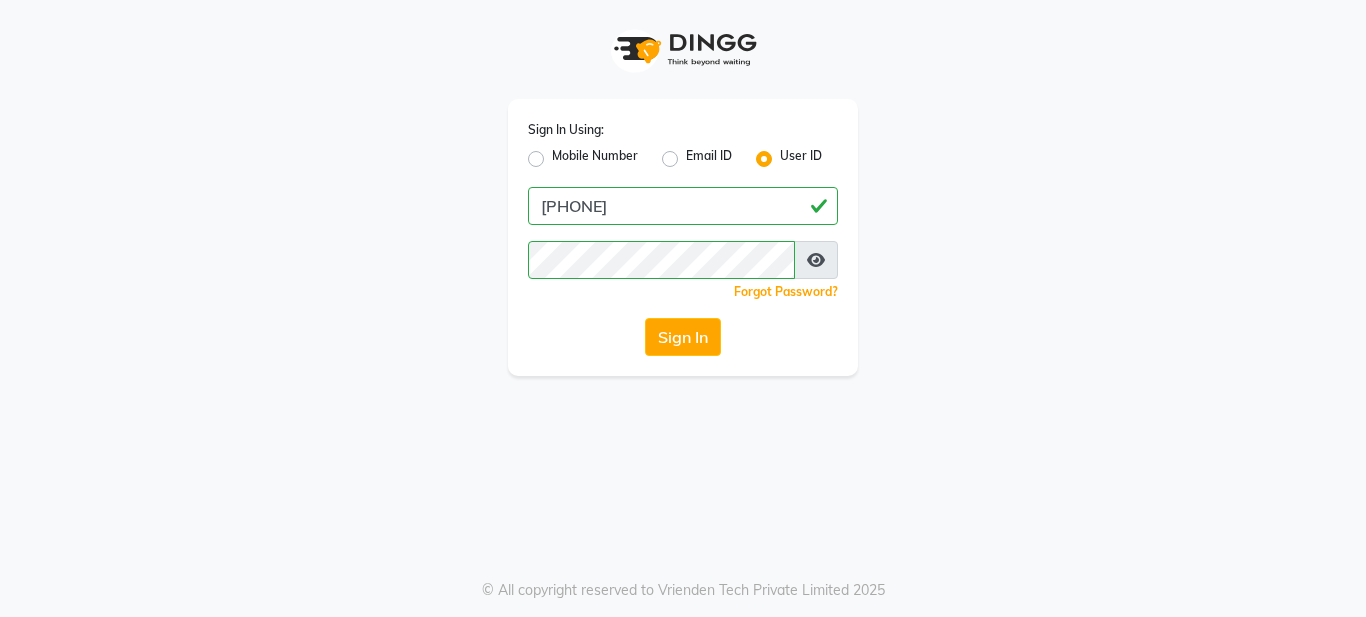 click on "Mobile Number" 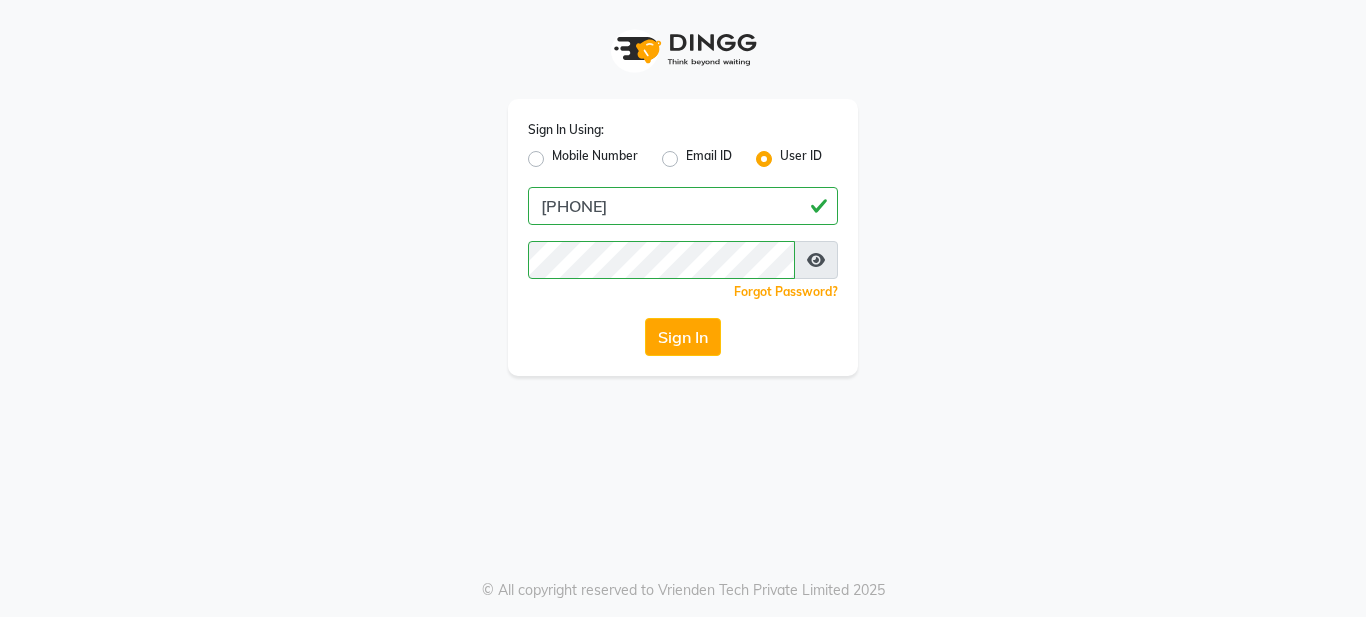 click on "Mobile Number" at bounding box center (558, 153) 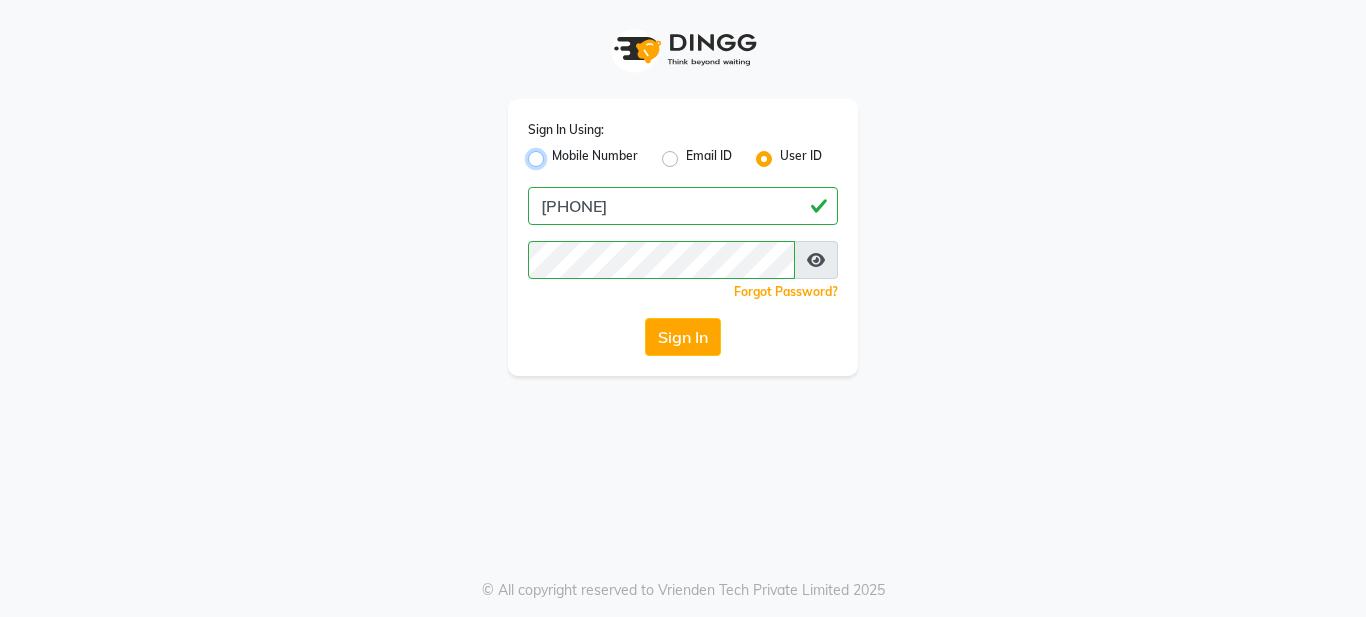 radio on "true" 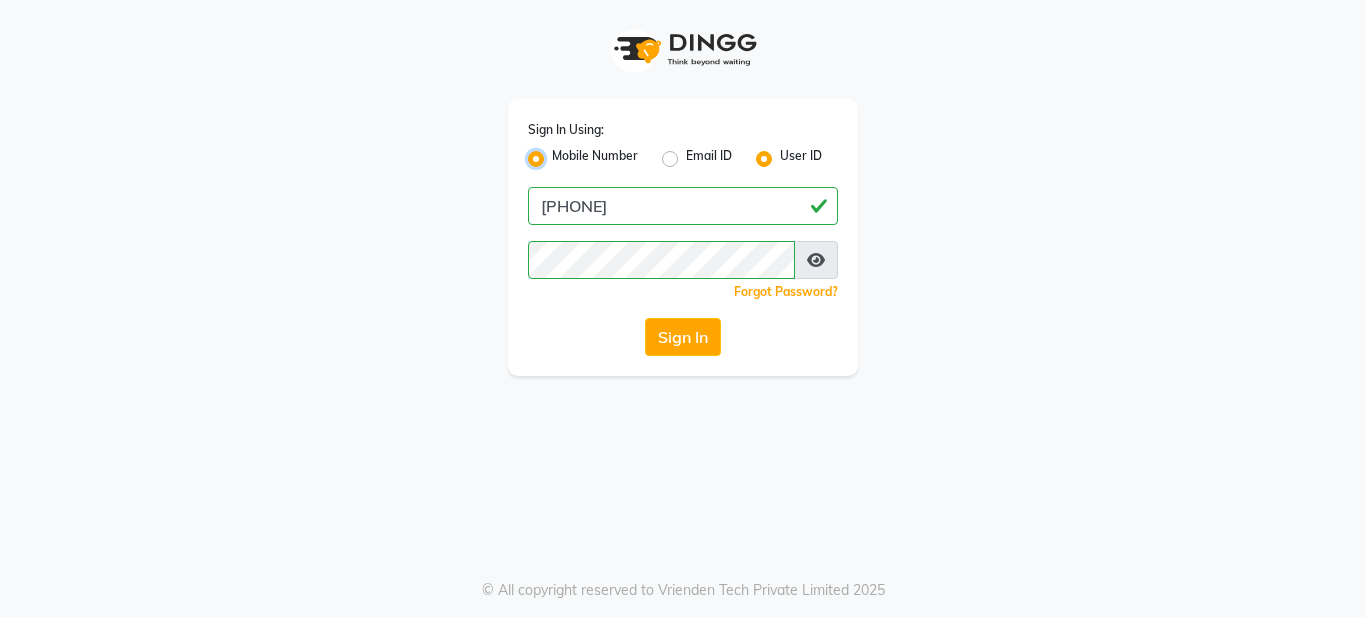 radio on "false" 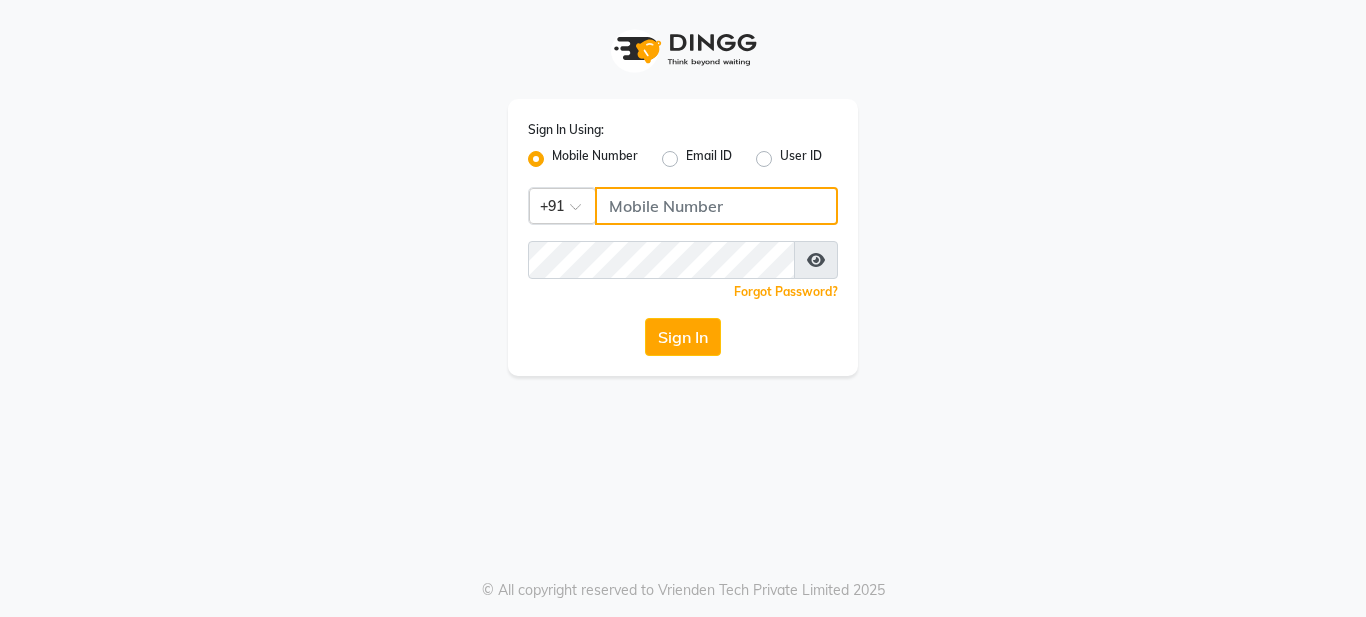 click 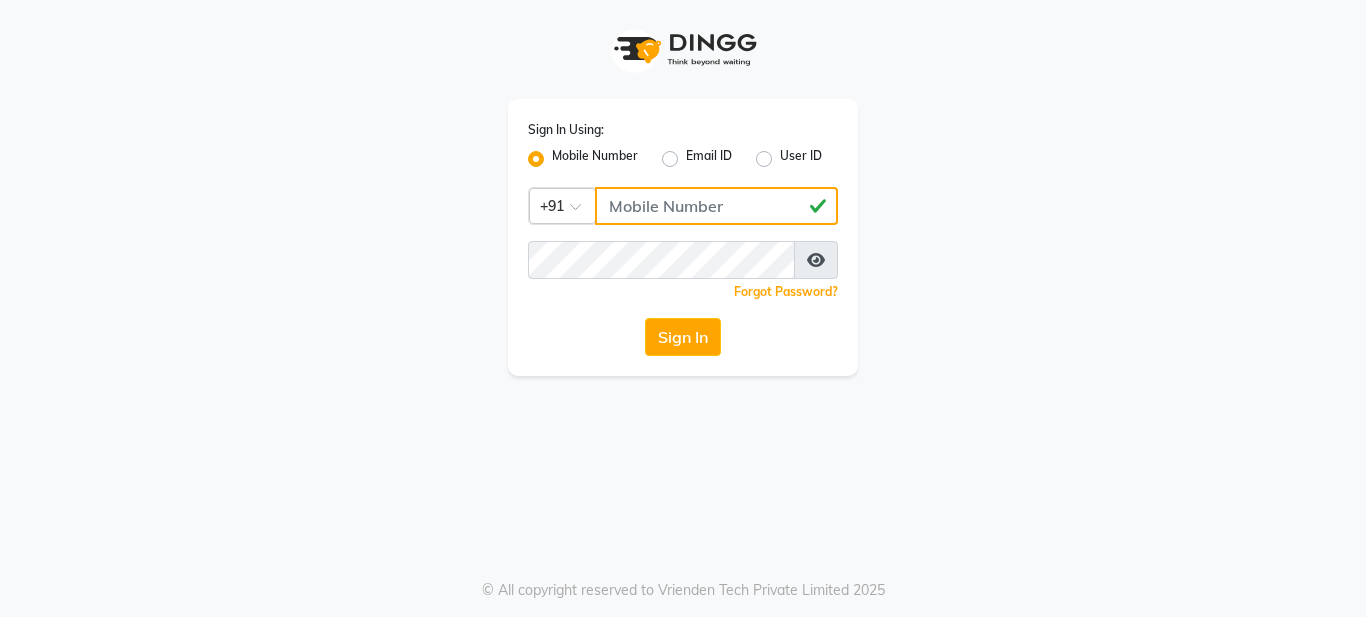 type on "[PHONE]" 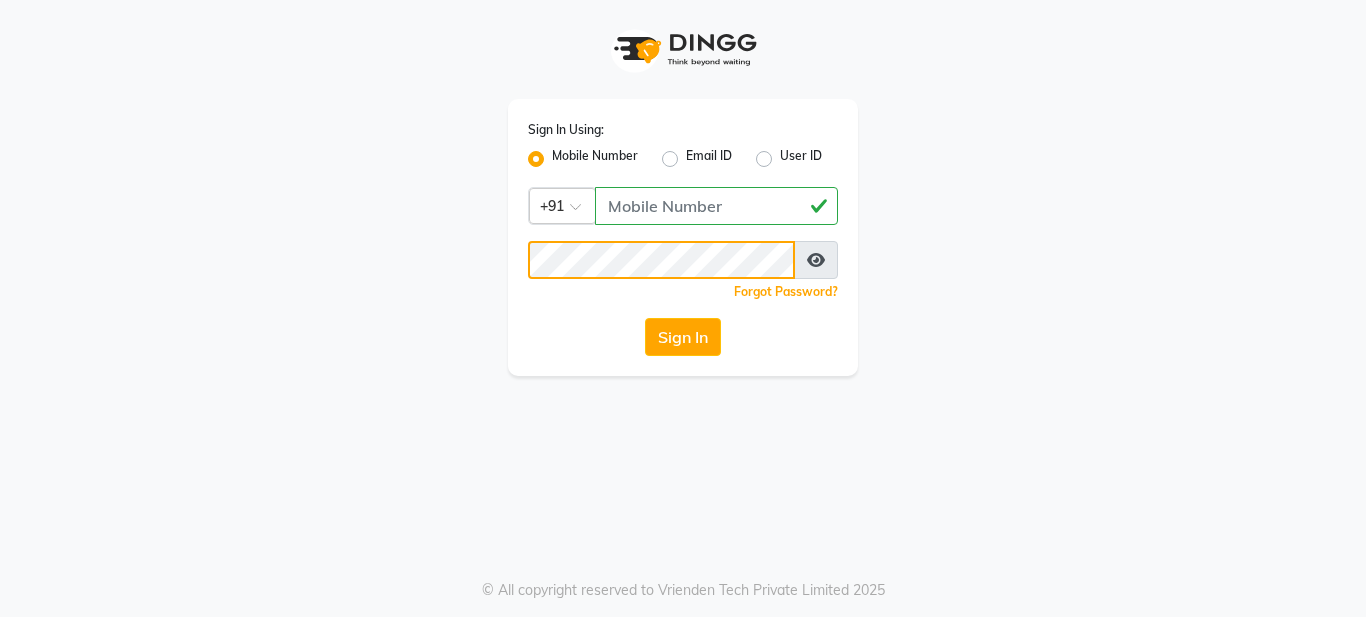 click on "Sign In" 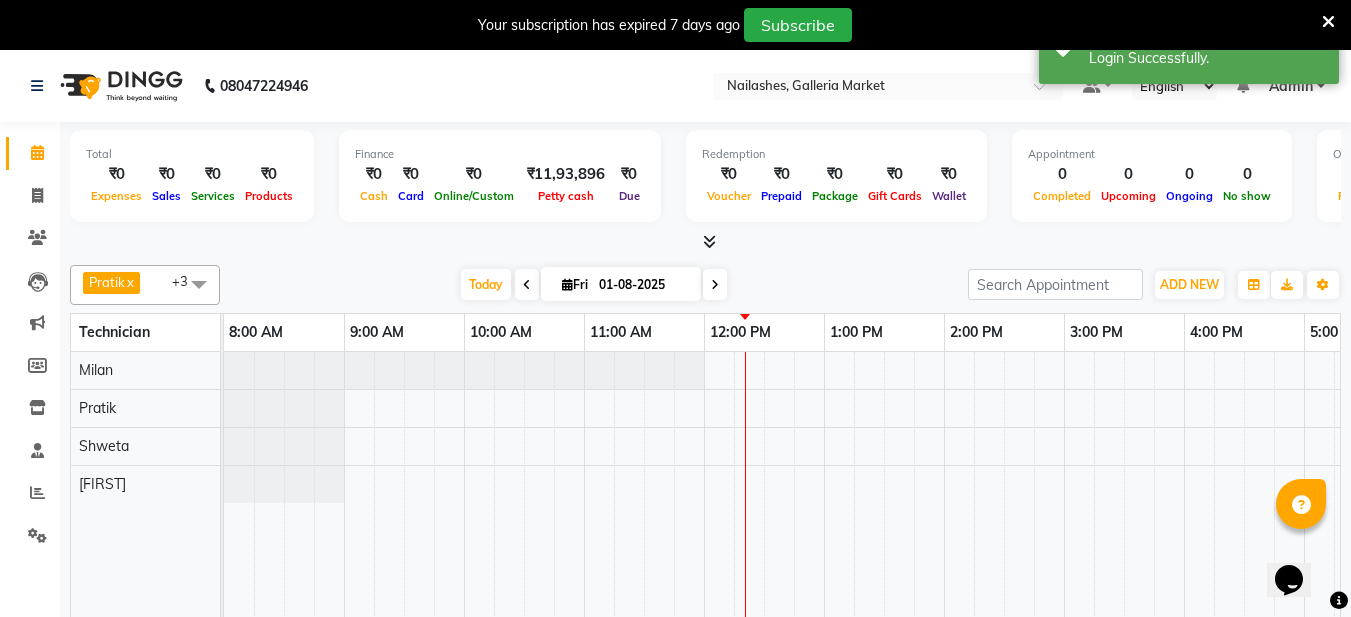 scroll, scrollTop: 0, scrollLeft: 0, axis: both 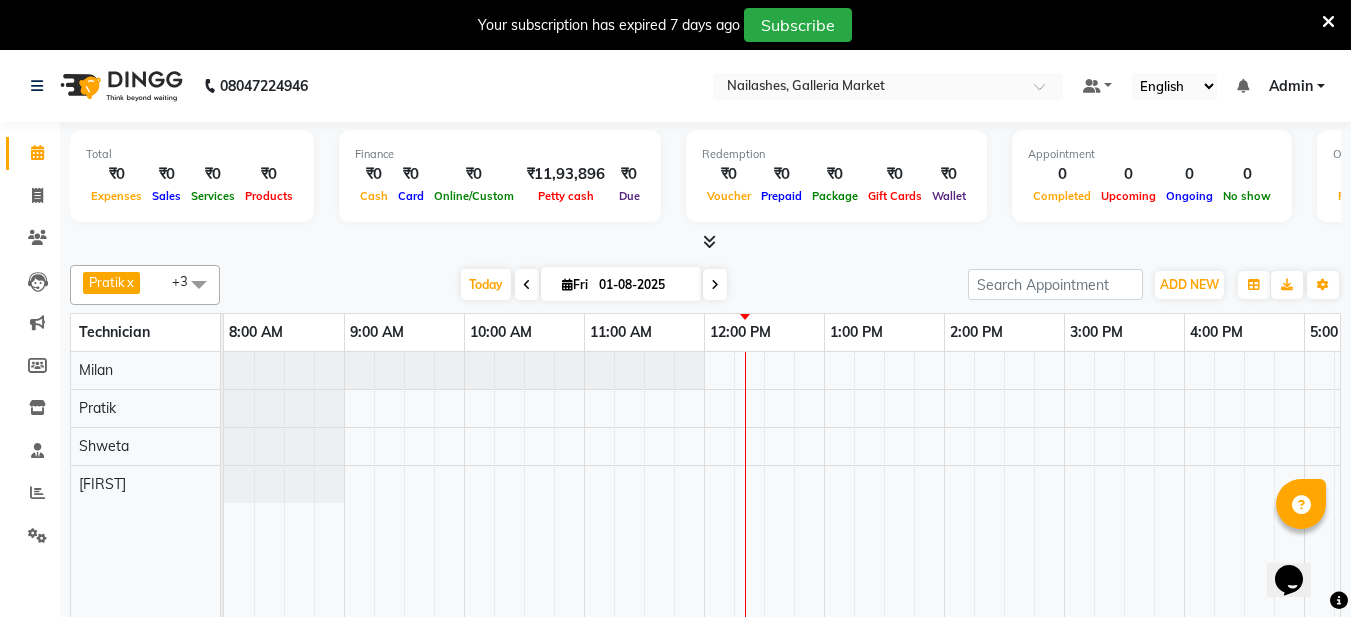 click at bounding box center [1328, 22] 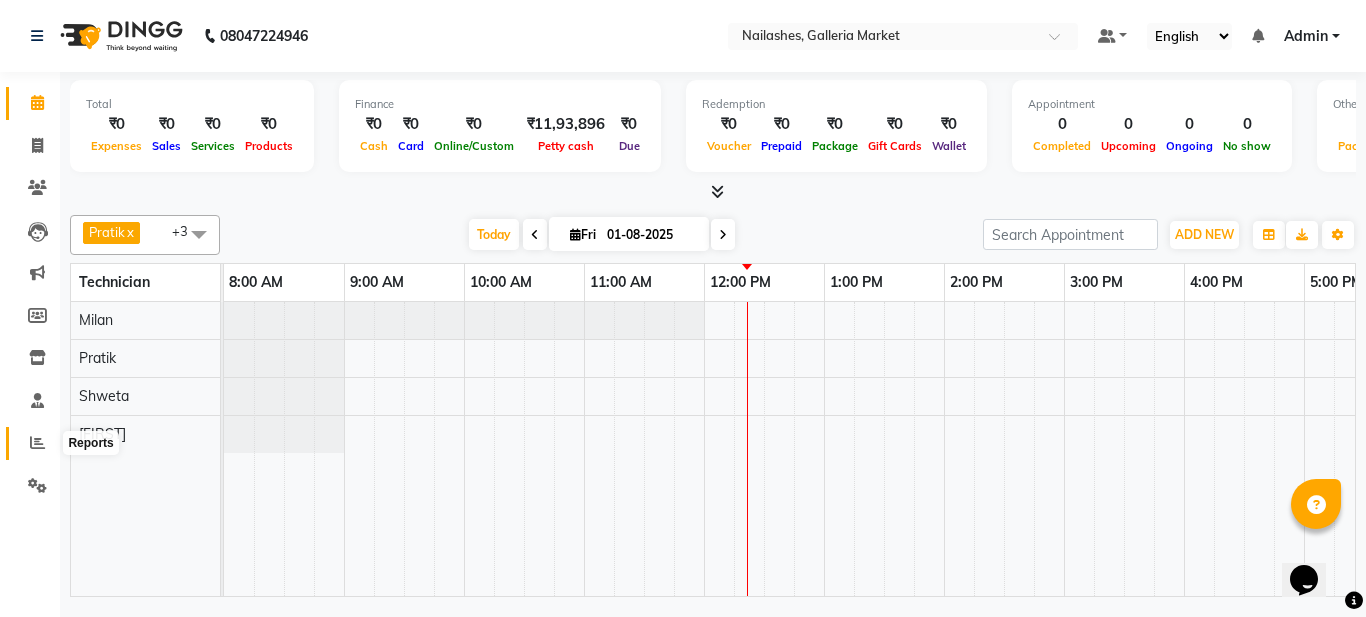 click 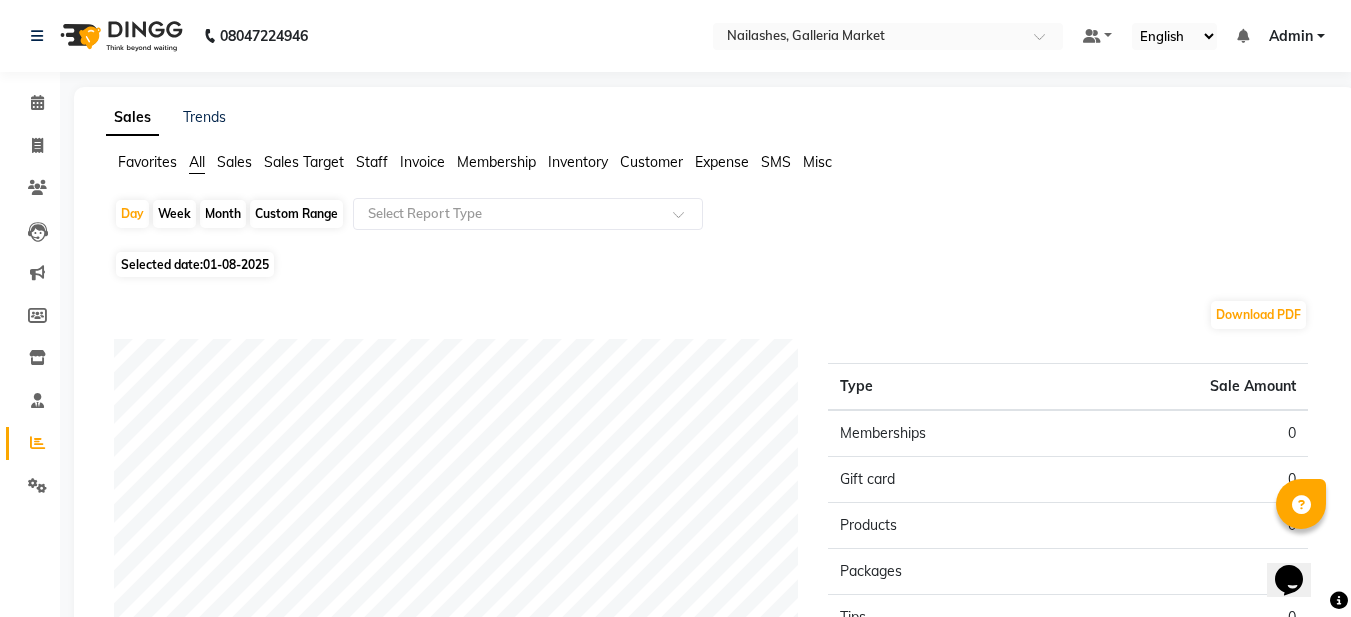click 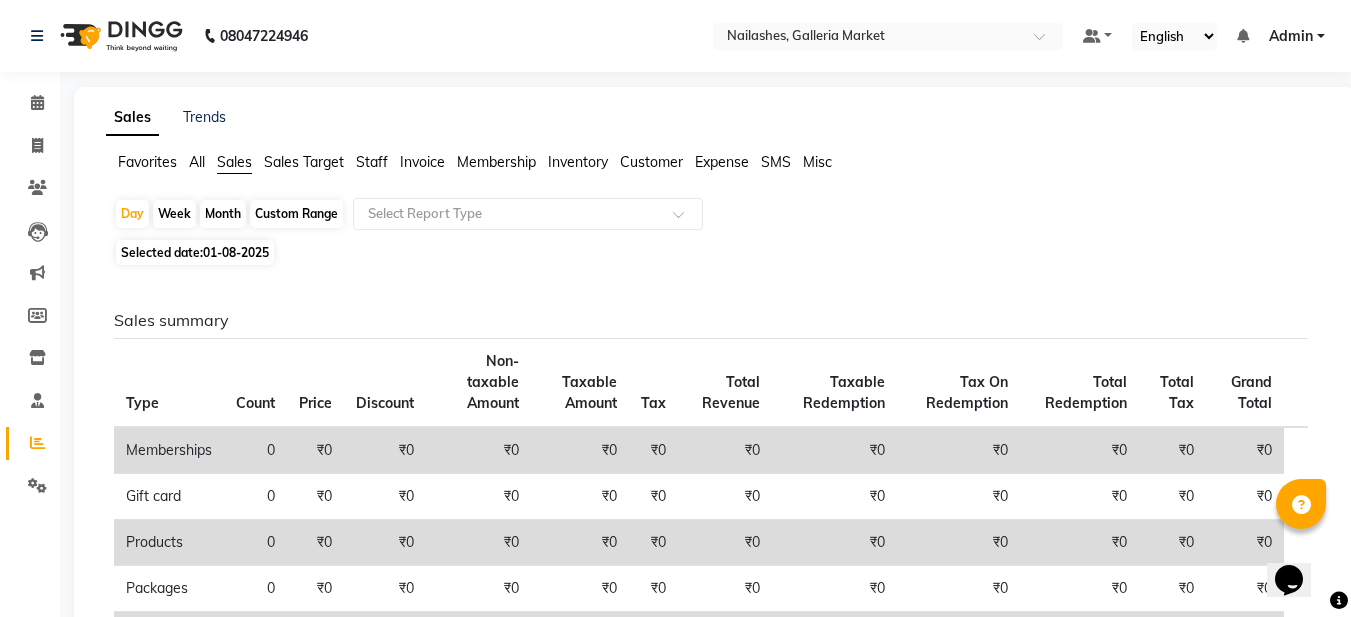 click on "Custom Range" 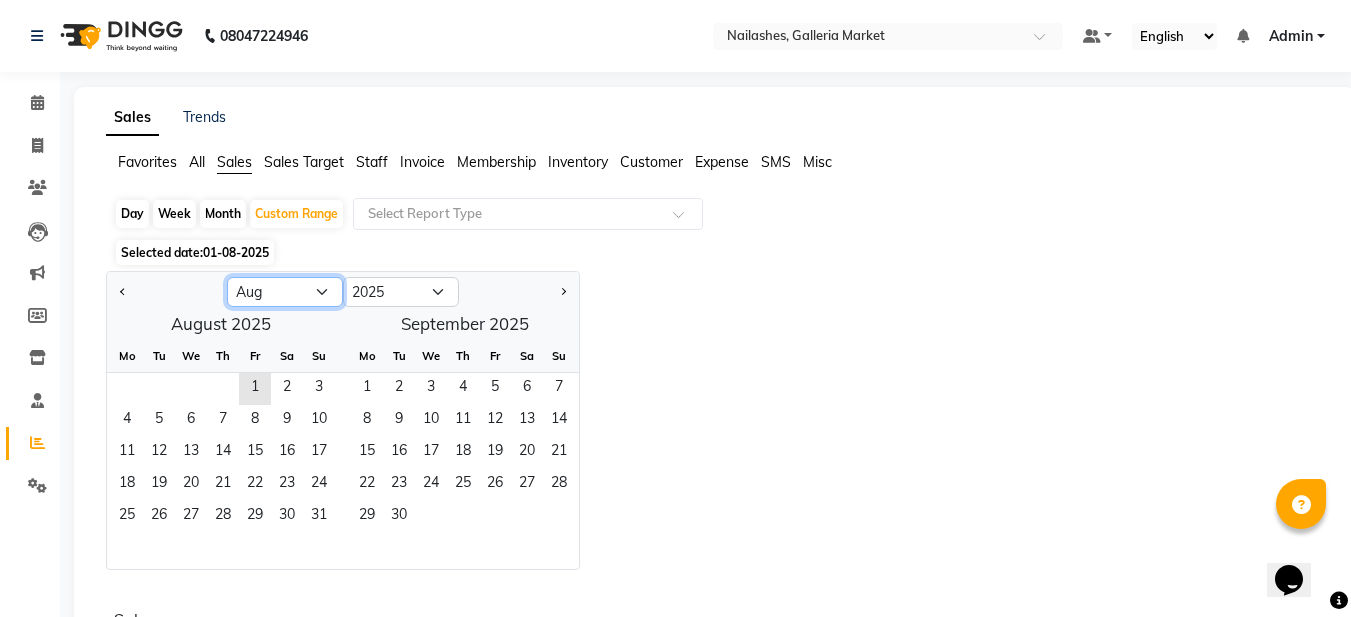 click on "Jan Feb Mar Apr May Jun Jul Aug Sep Oct Nov Dec" 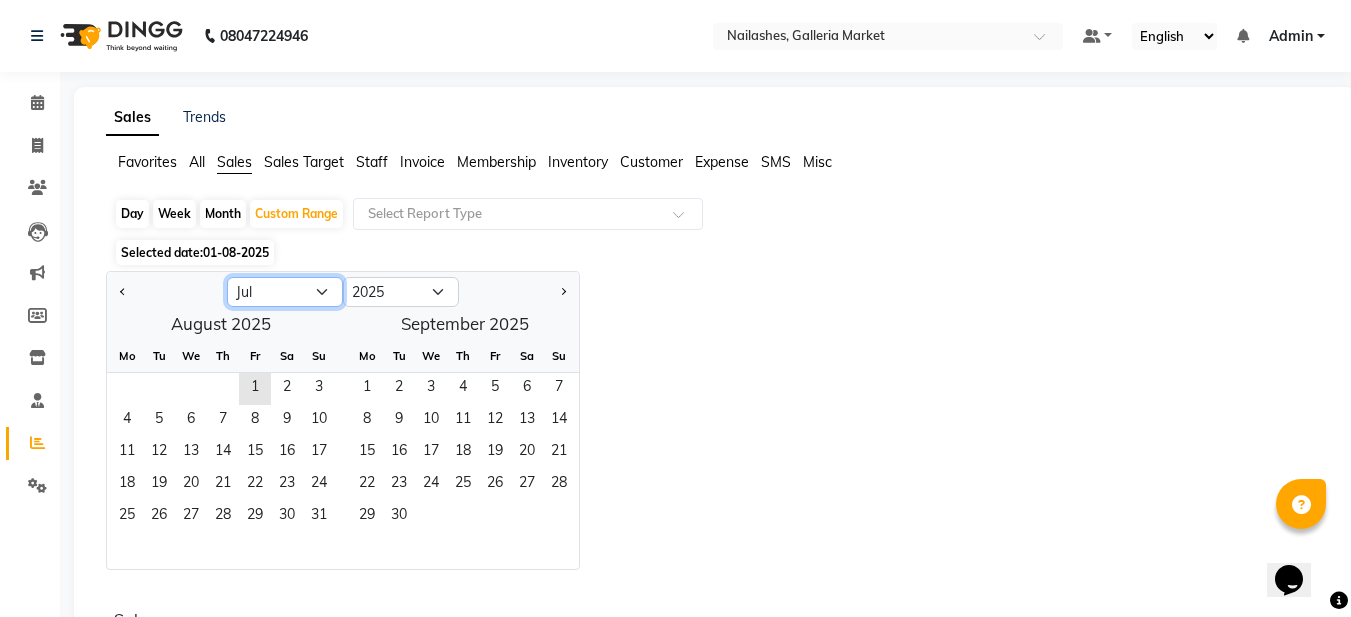 click on "Jan Feb Mar Apr May Jun Jul Aug Sep Oct Nov Dec" 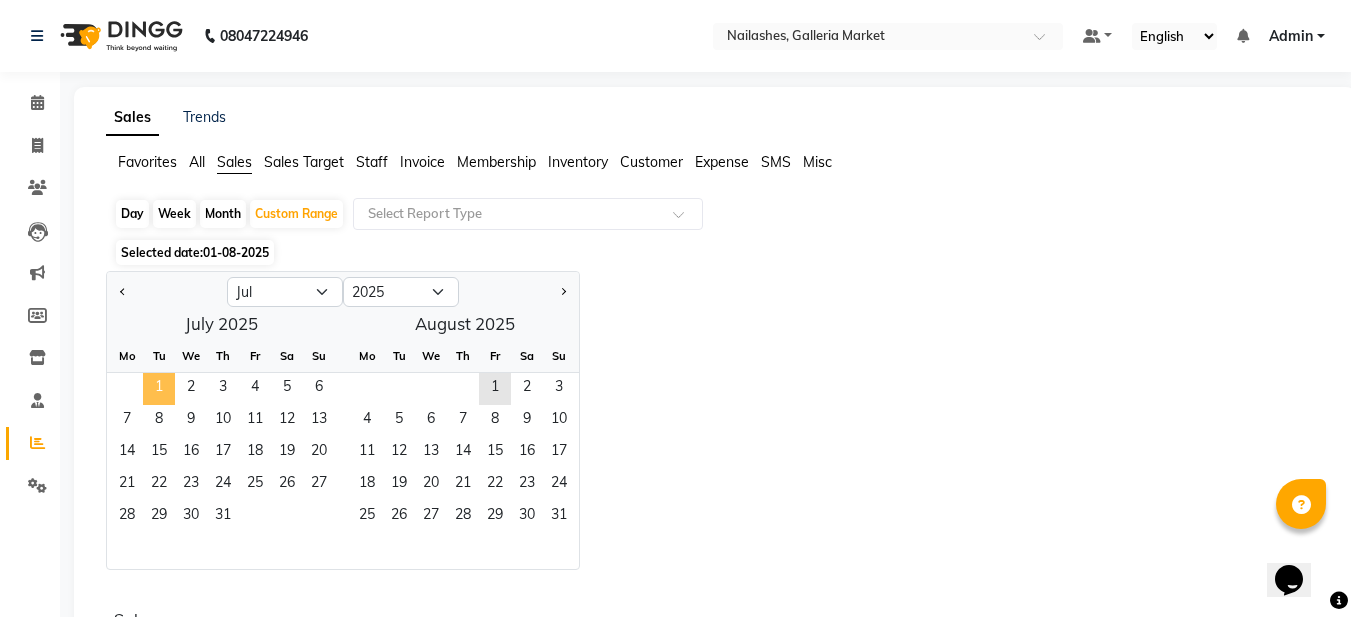 click on "1" 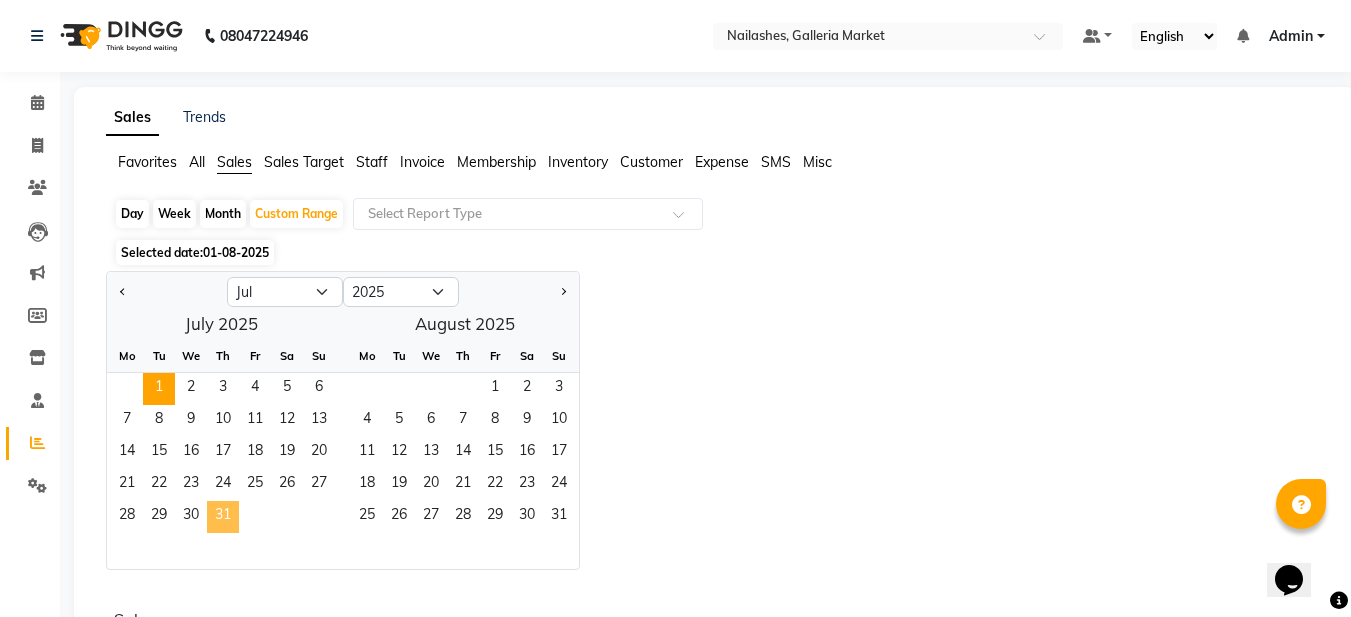 click on "31" 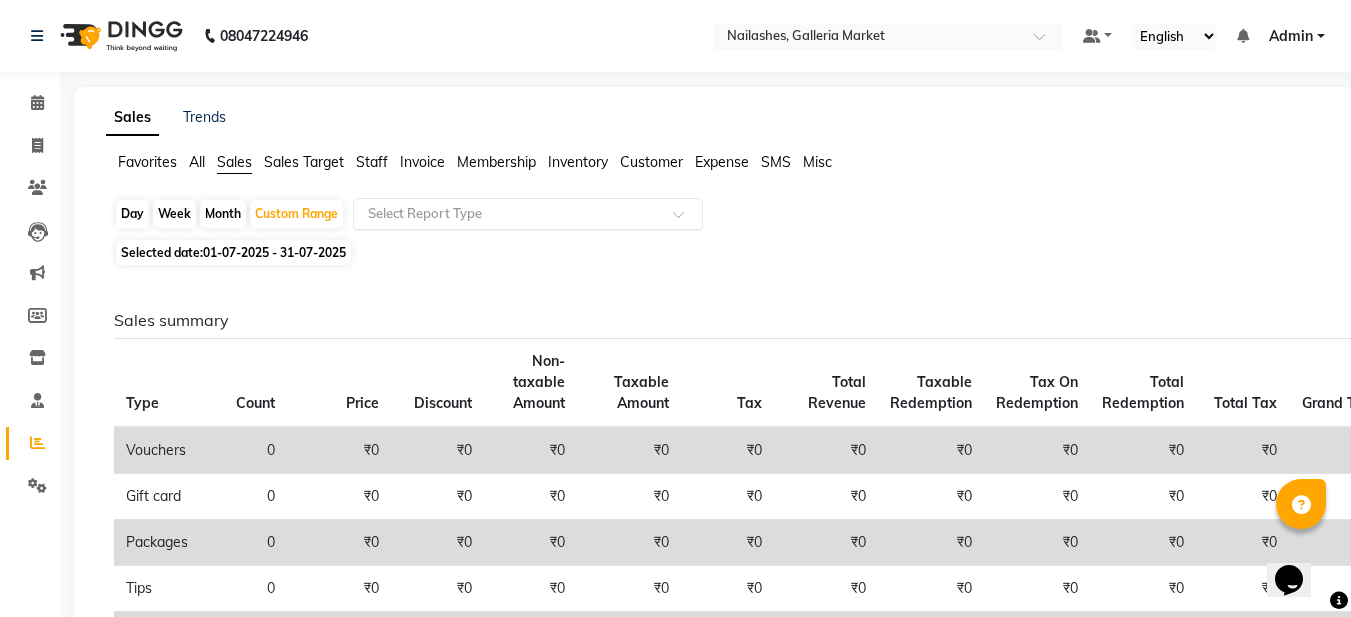 click 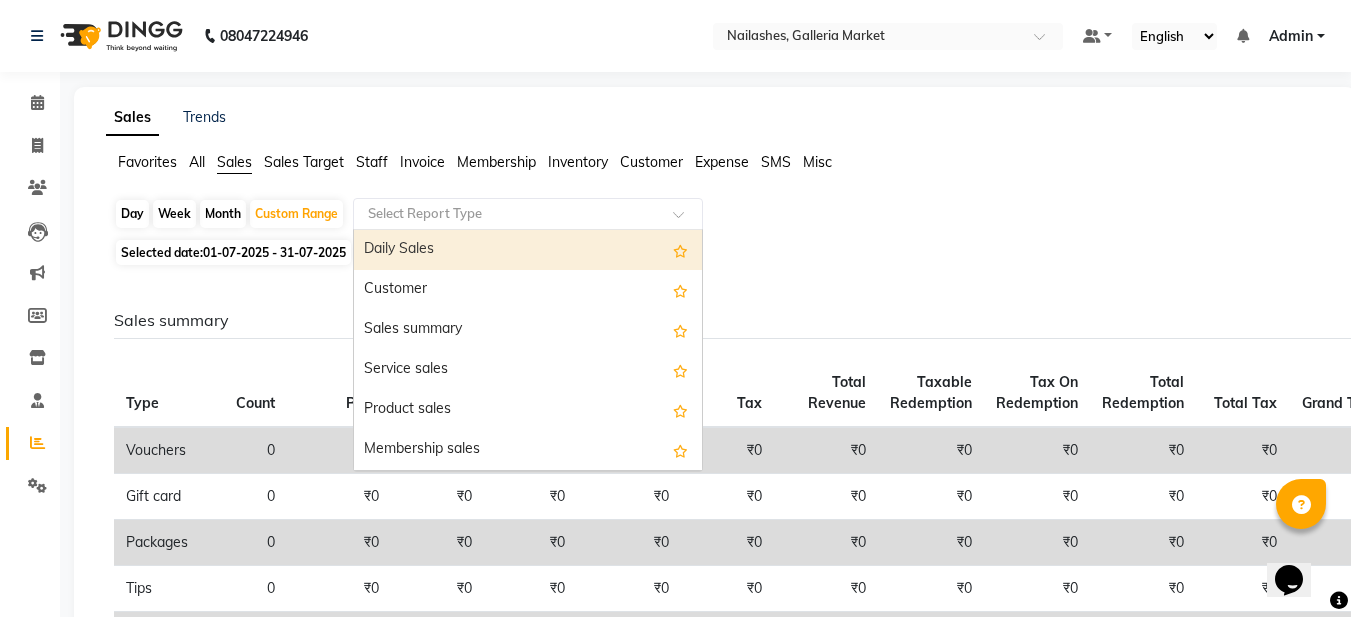 click on "Invoice" 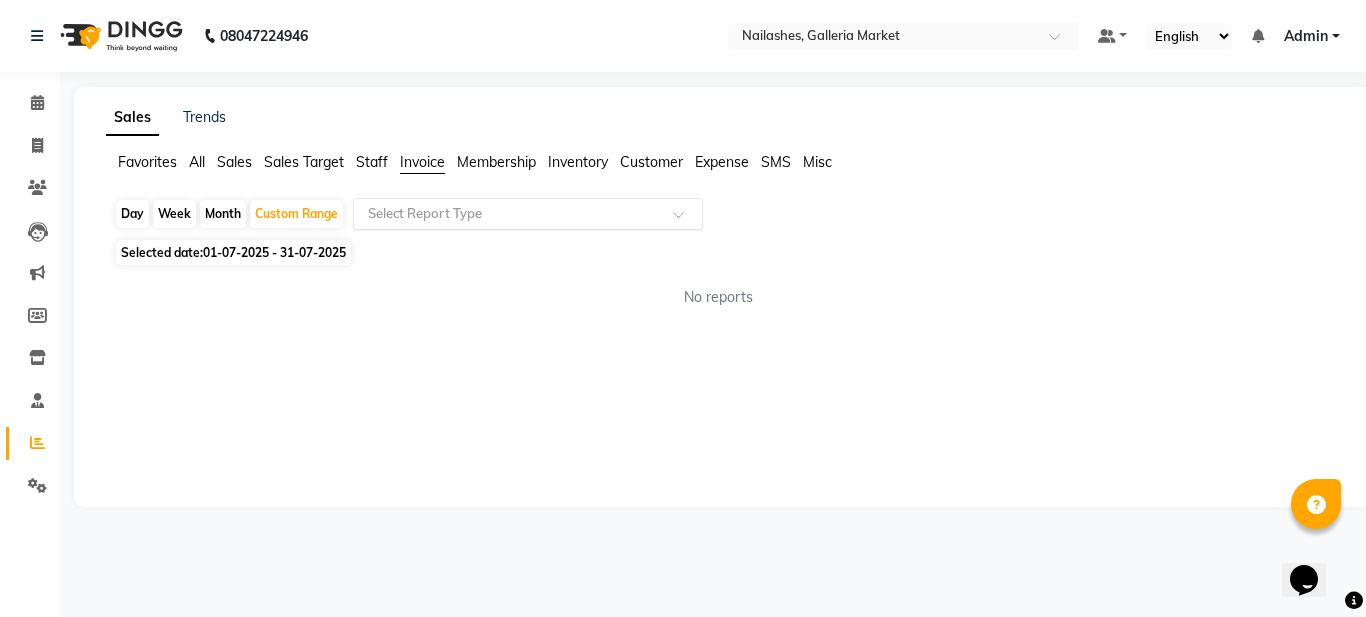 click 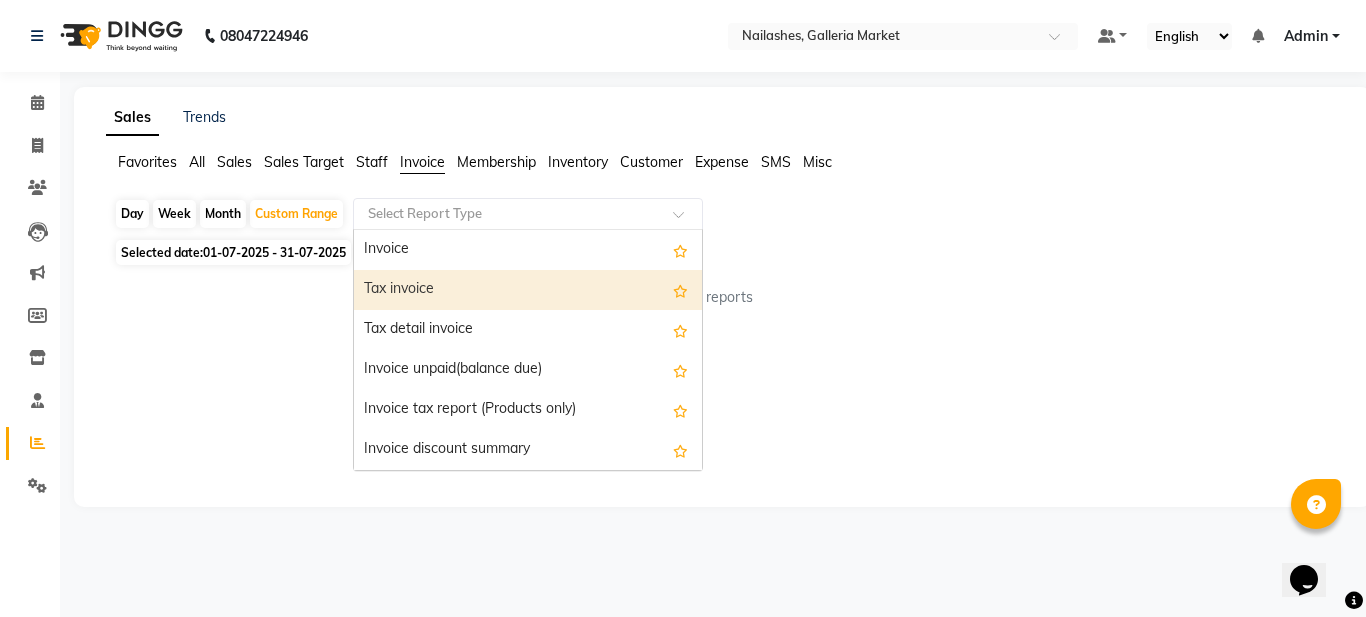 click on "Tax invoice" at bounding box center [528, 290] 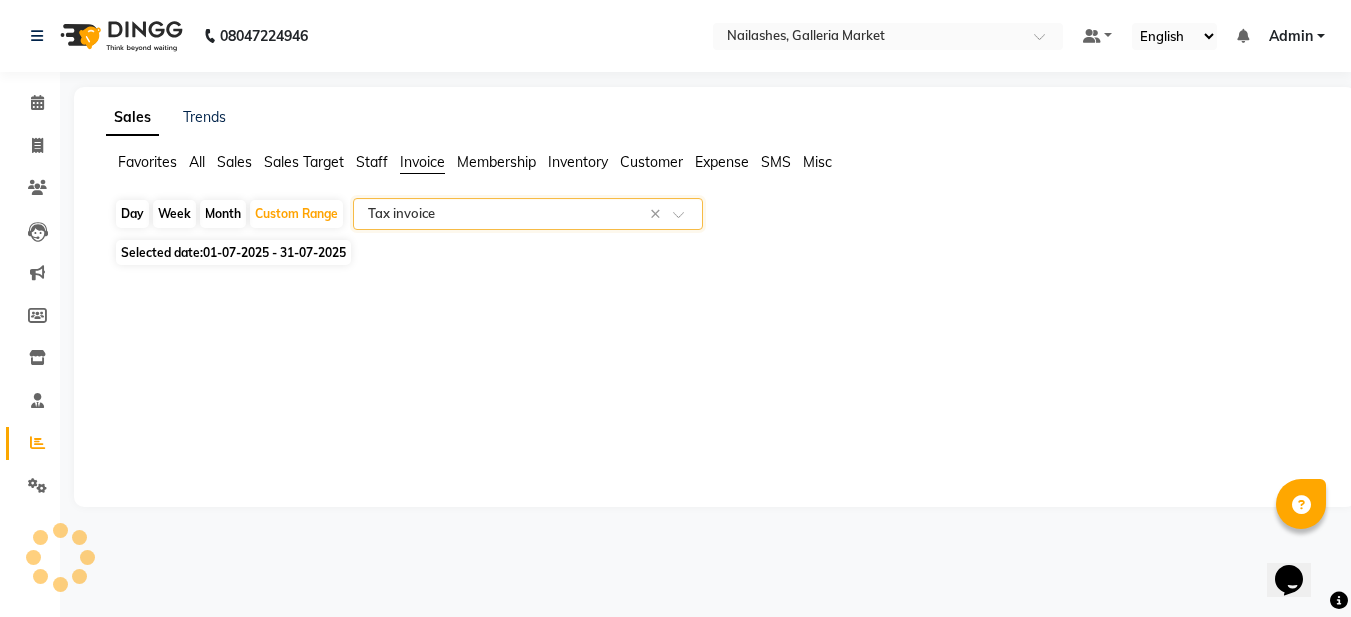 select on "full_report" 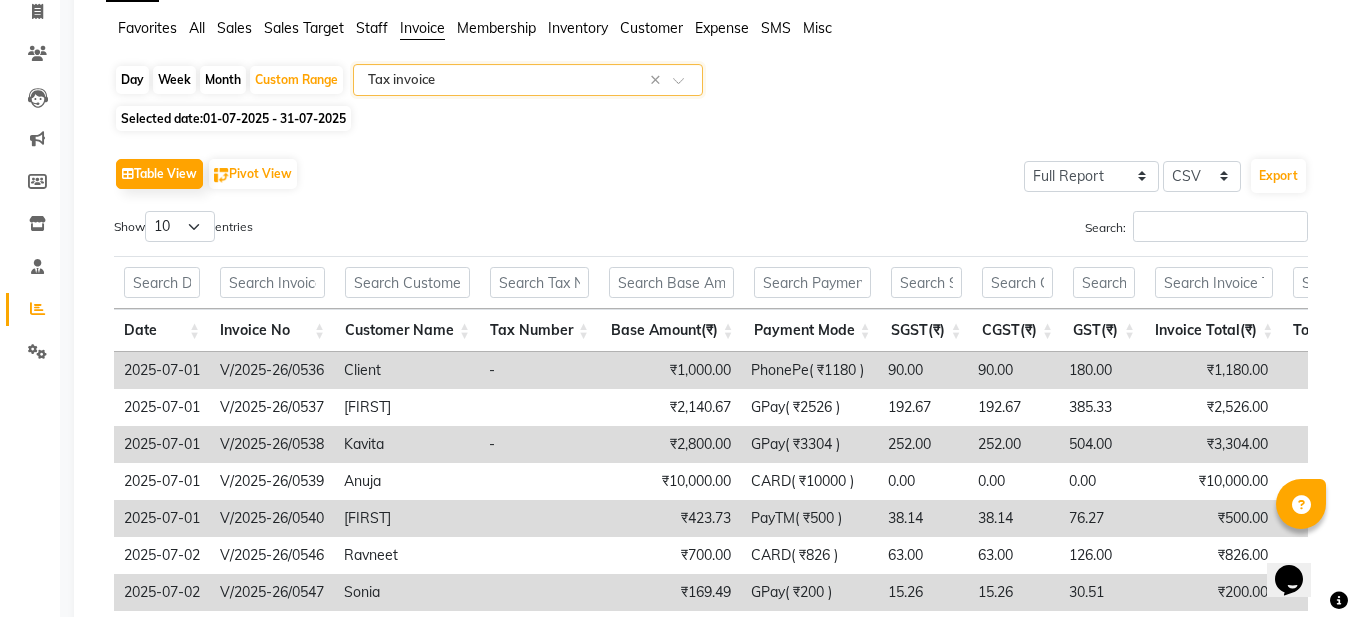 scroll, scrollTop: 164, scrollLeft: 0, axis: vertical 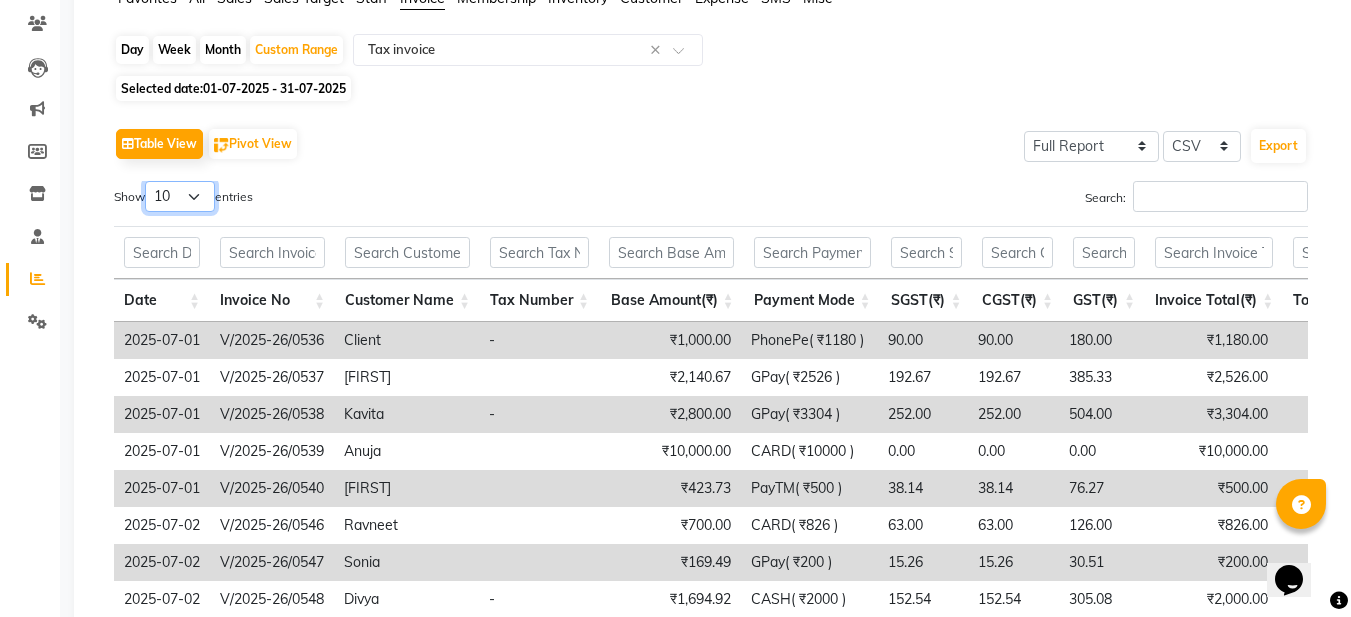 click on "10 25 50 100" at bounding box center (180, 196) 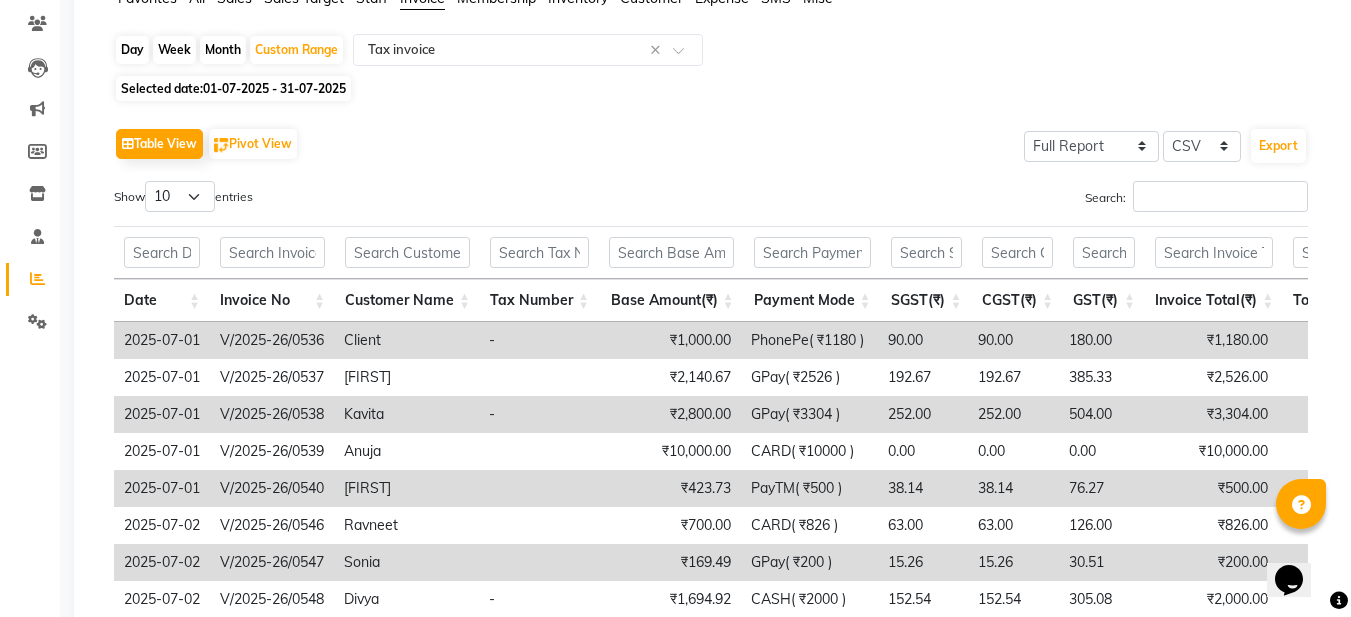click on "Table View   Pivot View  Select Full Report Filtered Report Select CSV PDF  Export" 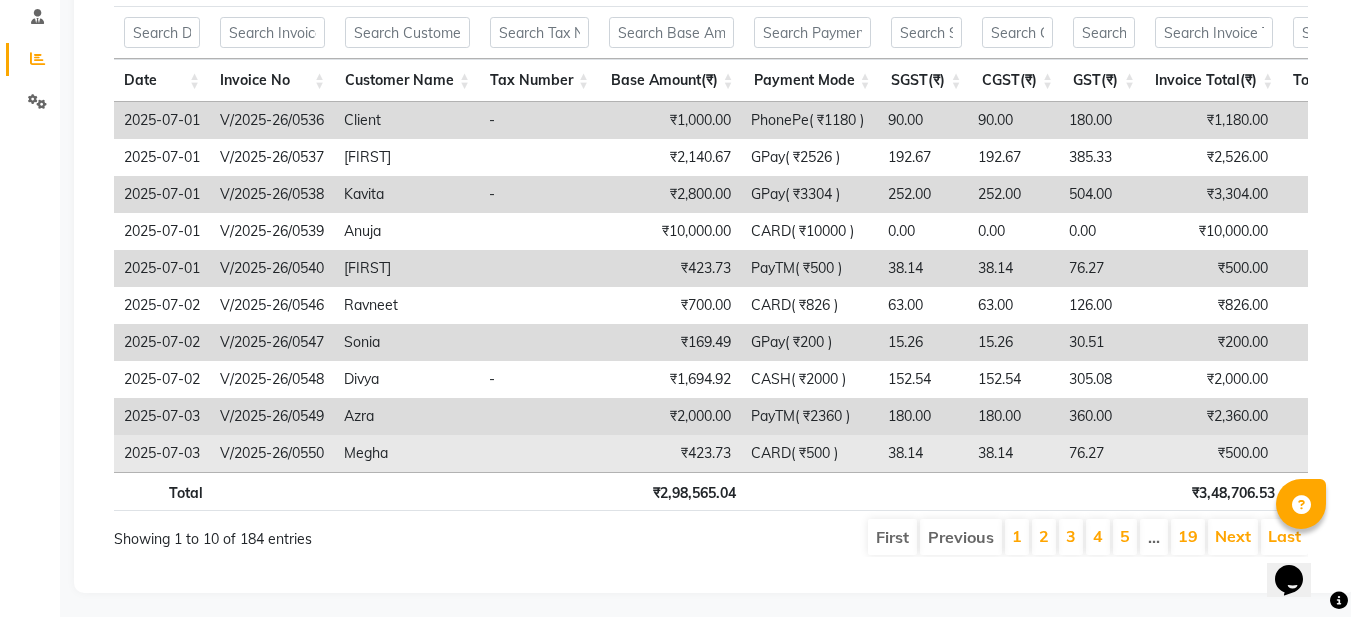 scroll, scrollTop: 395, scrollLeft: 0, axis: vertical 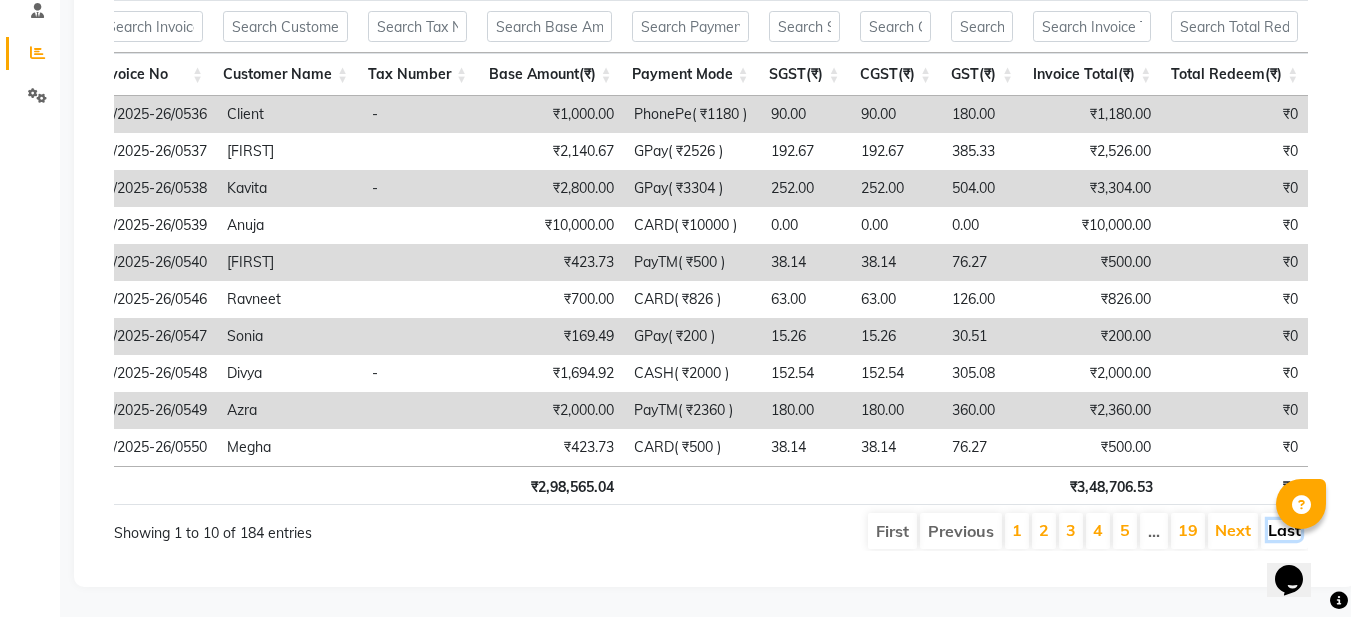 click on "Last" at bounding box center [1284, 530] 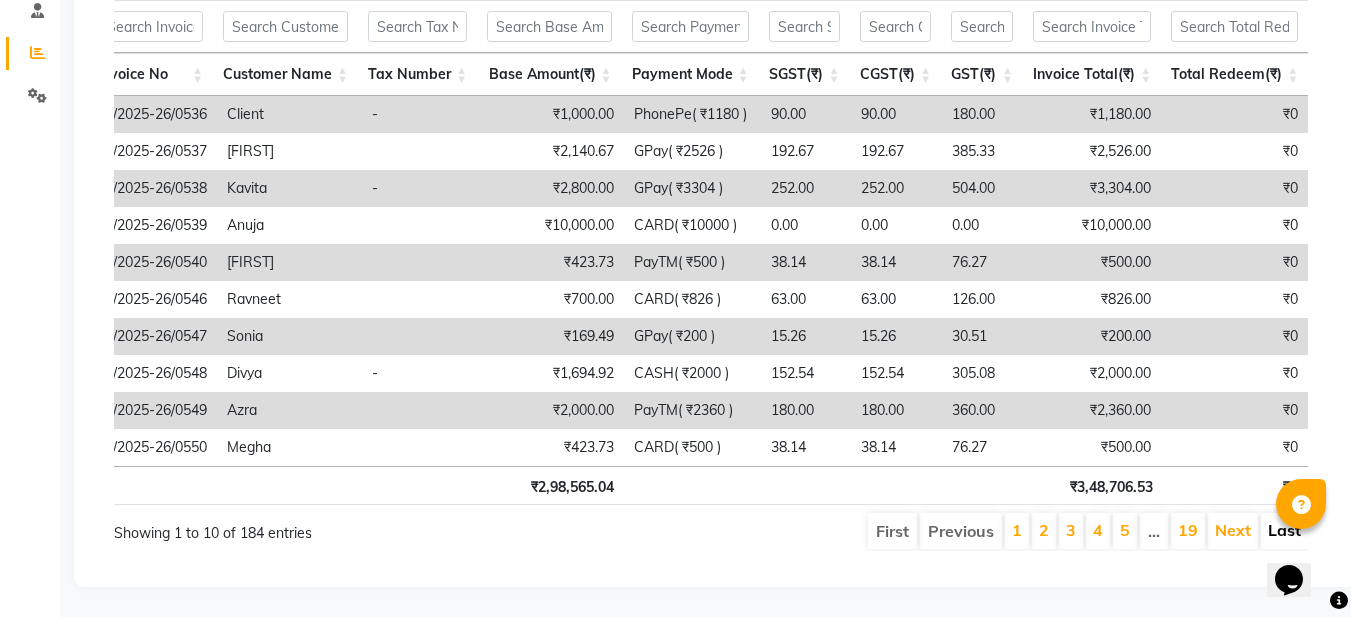 scroll, scrollTop: 198, scrollLeft: 0, axis: vertical 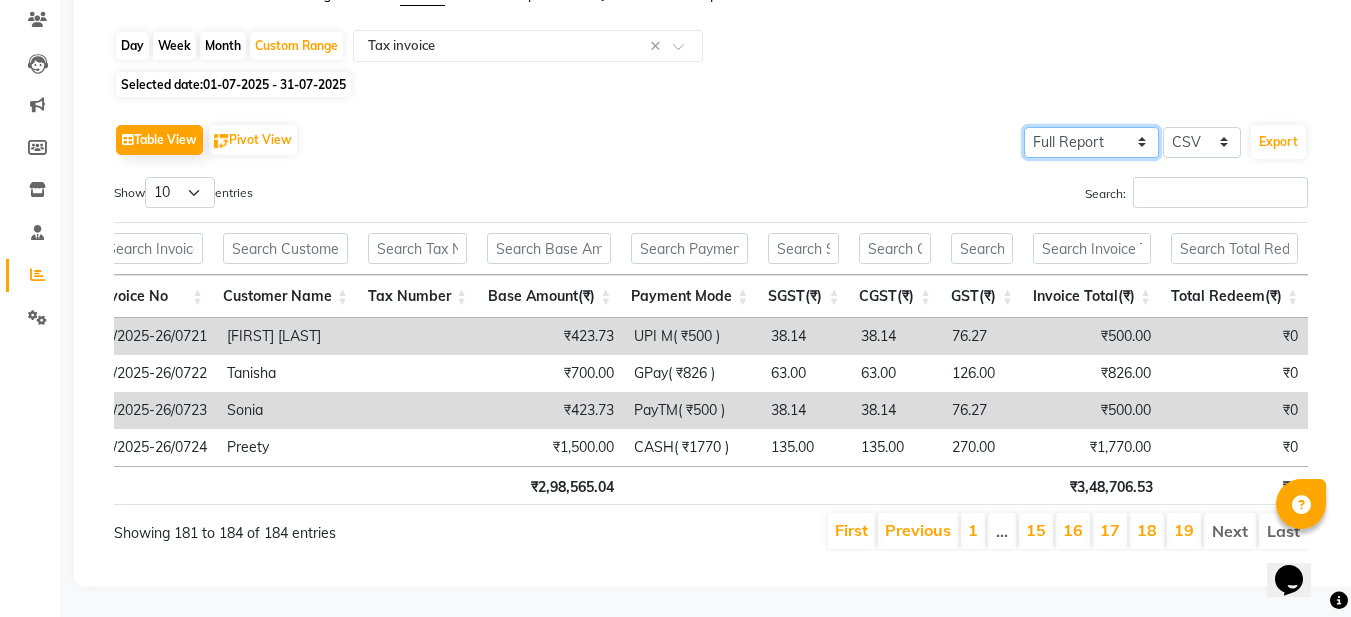 click on "Select Full Report Filtered Report" 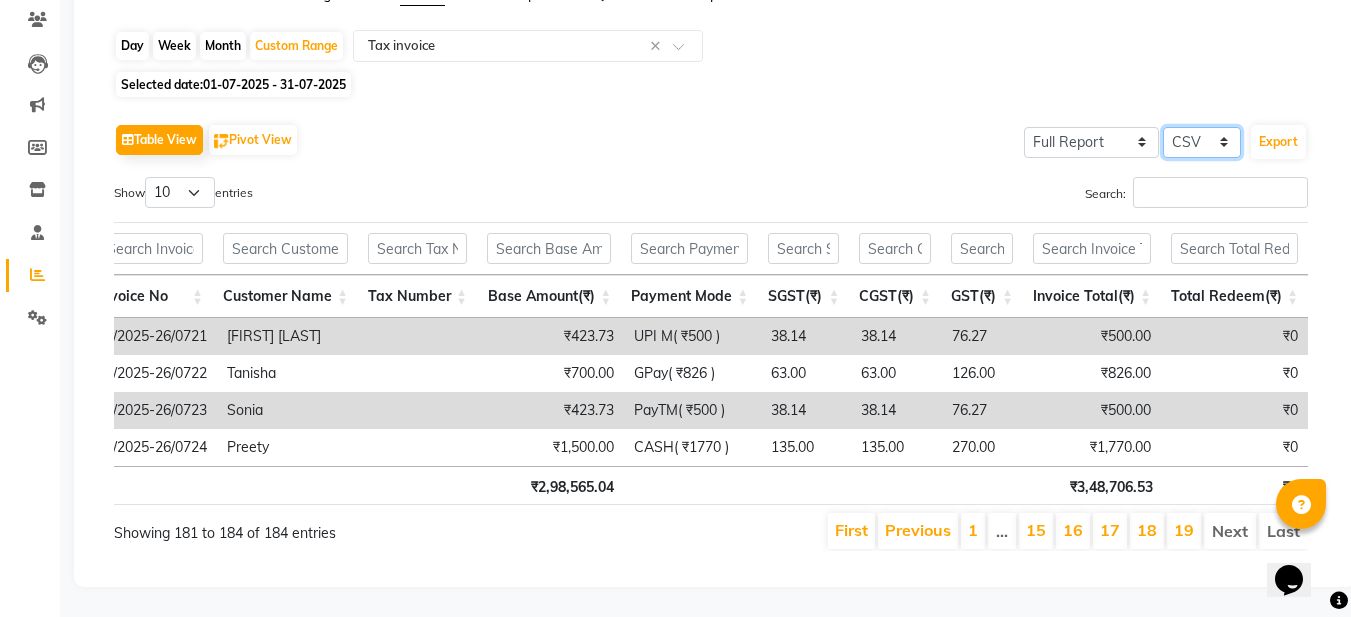 click on "Select CSV PDF" 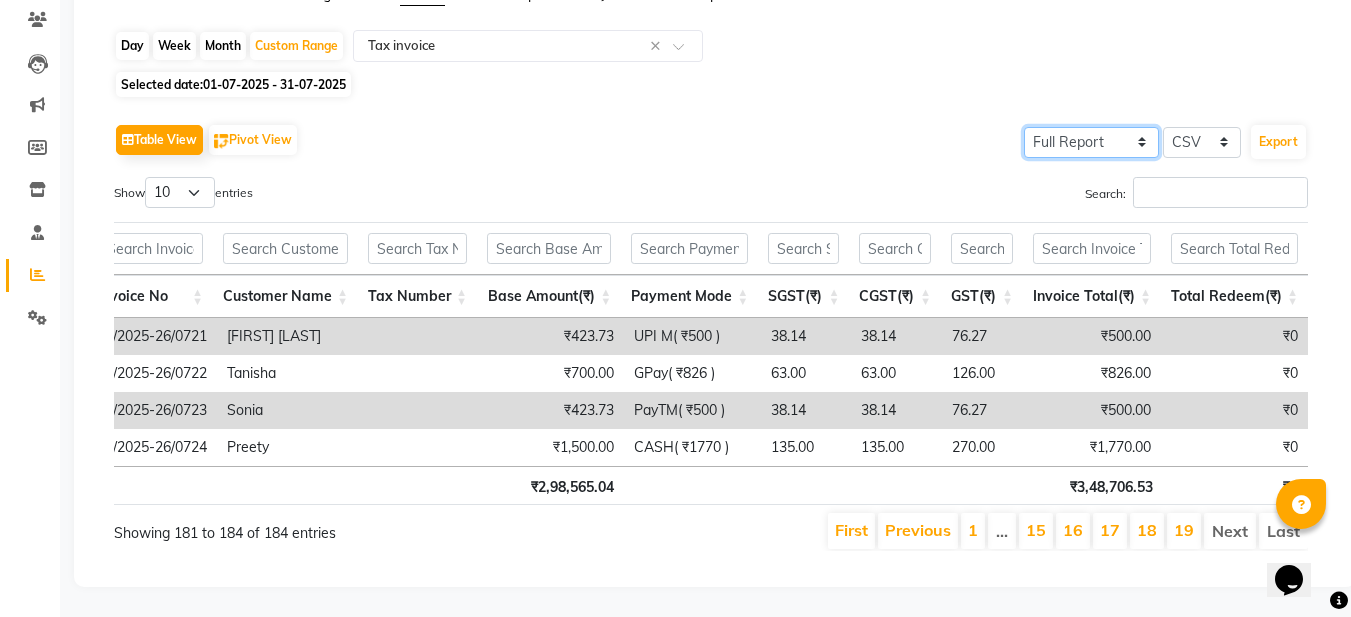 click on "Select Full Report Filtered Report" 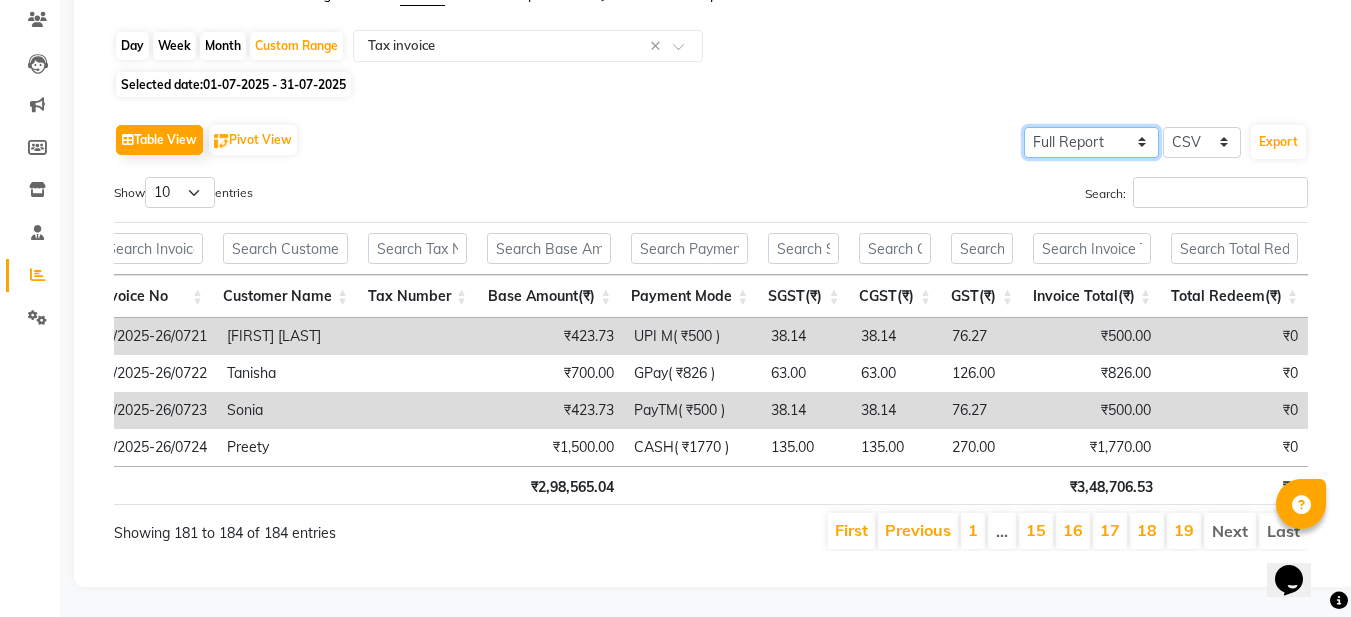 click on "Select Full Report Filtered Report" 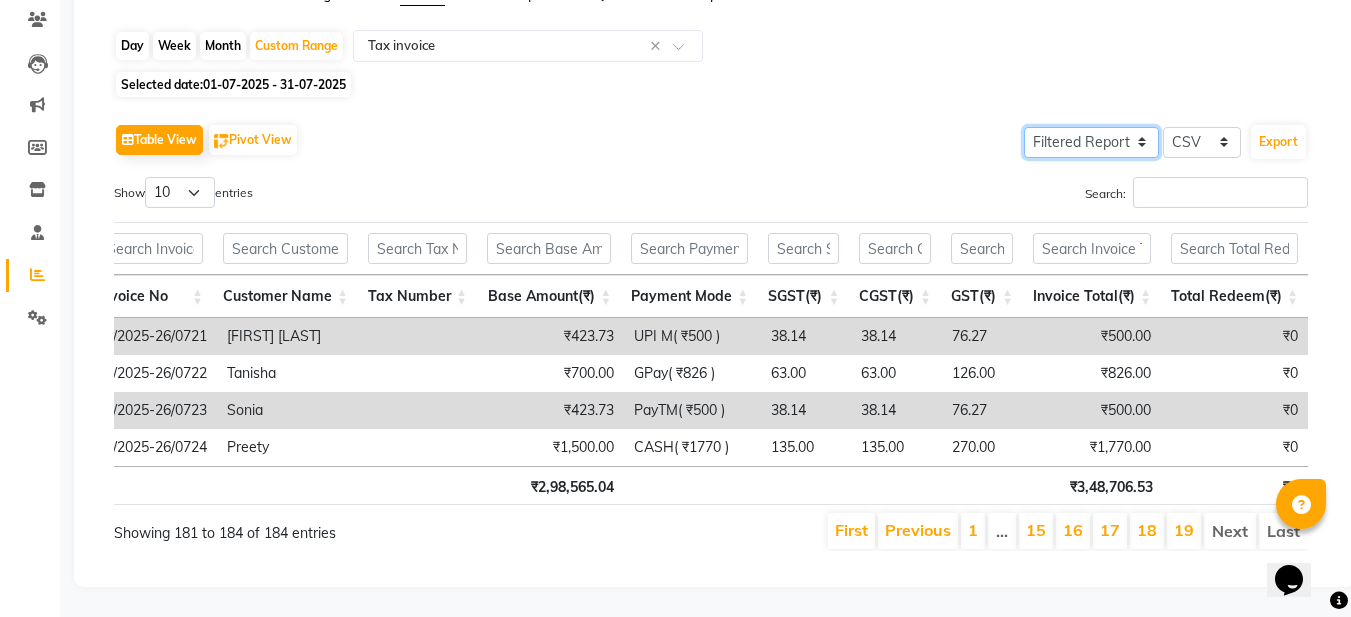 click on "Select Full Report Filtered Report" 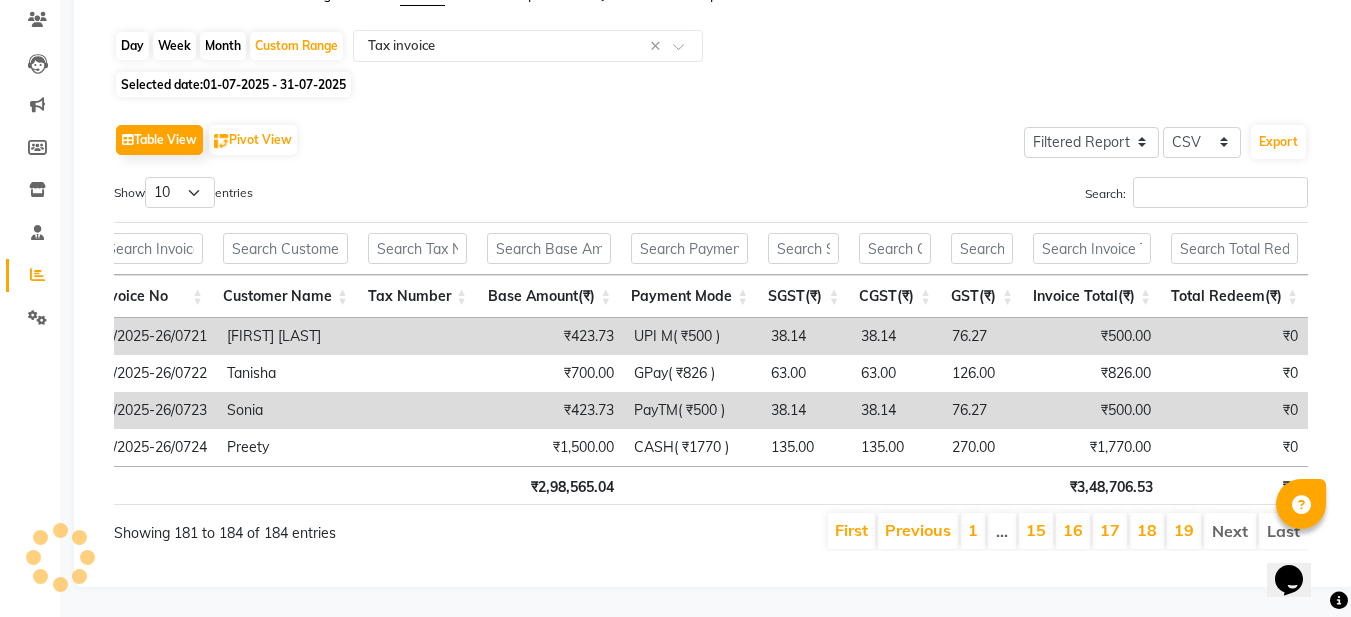 click on "Day Week Month Custom Range Select Report Type × Tax invoice × Selected date: 01-07-2025 - 31-07-2025  Table View  Pivot View Select CSV PDF Export Show 10 25 50 100 entries Search: Date Invoice No Customer Name Tax Number Base Amount(₹) Payment Mode SGST(₹) CGST(₹) GST(₹) Invoice Total(₹) Total Redeem(₹) Date Invoice No Customer Name Tax Number Base Amount(₹) Payment Mode SGST(₹) CGST(₹) GST(₹) Invoice Total(₹) Total Redeem(₹) Total ₹2,98,565.04 ₹3,48,706.53 ₹0 2025-07-31 V/2025-26/0721 Apurva Shudh ₹423.73 UPI M( ₹500 ) 38.14 38.14 76.27 ₹500.00 ₹0 2025-07-31 V/2025-26/0722 Tanisha ₹700.00 GPay( ₹826 ) 63.00 63.00 126.00 ₹826.00 ₹0 2025-07-31 V/2025-26/0723 Sonia ₹423.73 PayTM( ₹500 ) 38.14 38.14 76.27 ₹500.00 ₹0 2025-07-31 V/2025-26/0724 Preety ₹1,500.00 CASH( ₹1770 ) 135.00 135.00 270.00 ₹1,770.00 ₹0 Total ₹2,98,565.04 ₹3,48,706.53 ₹0 Showing 181 to 184 of 184 entries First 1 …" 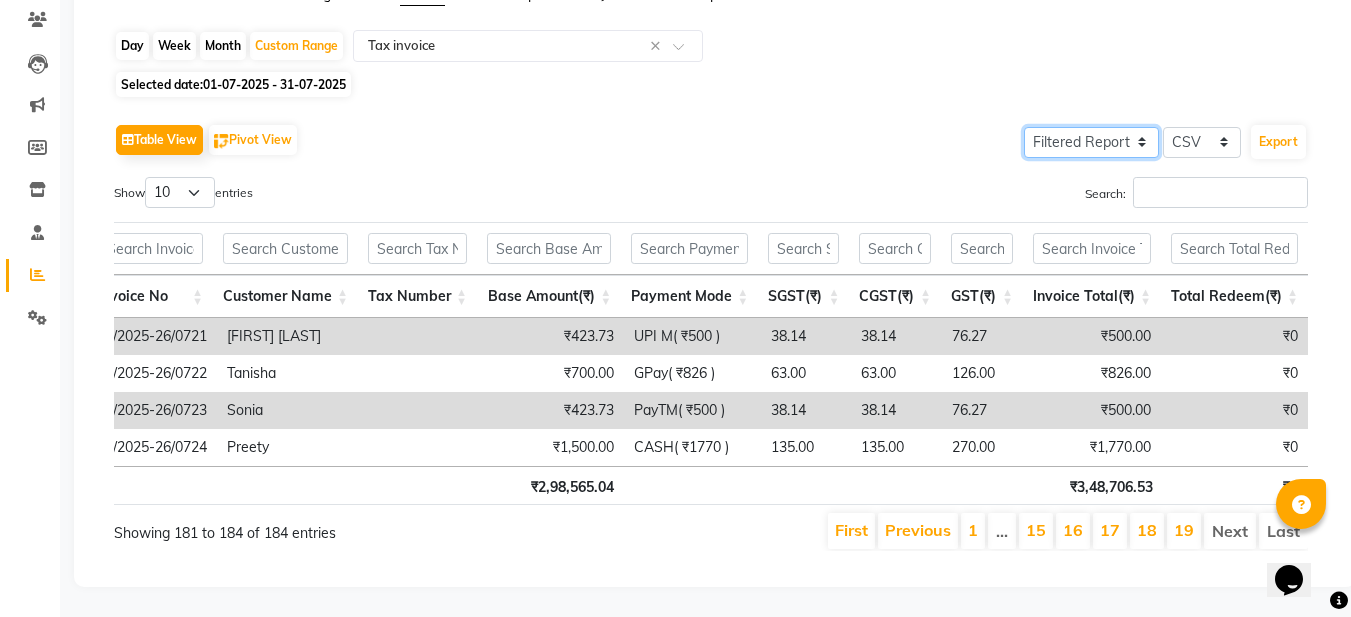 click on "Select Full Report Filtered Report" 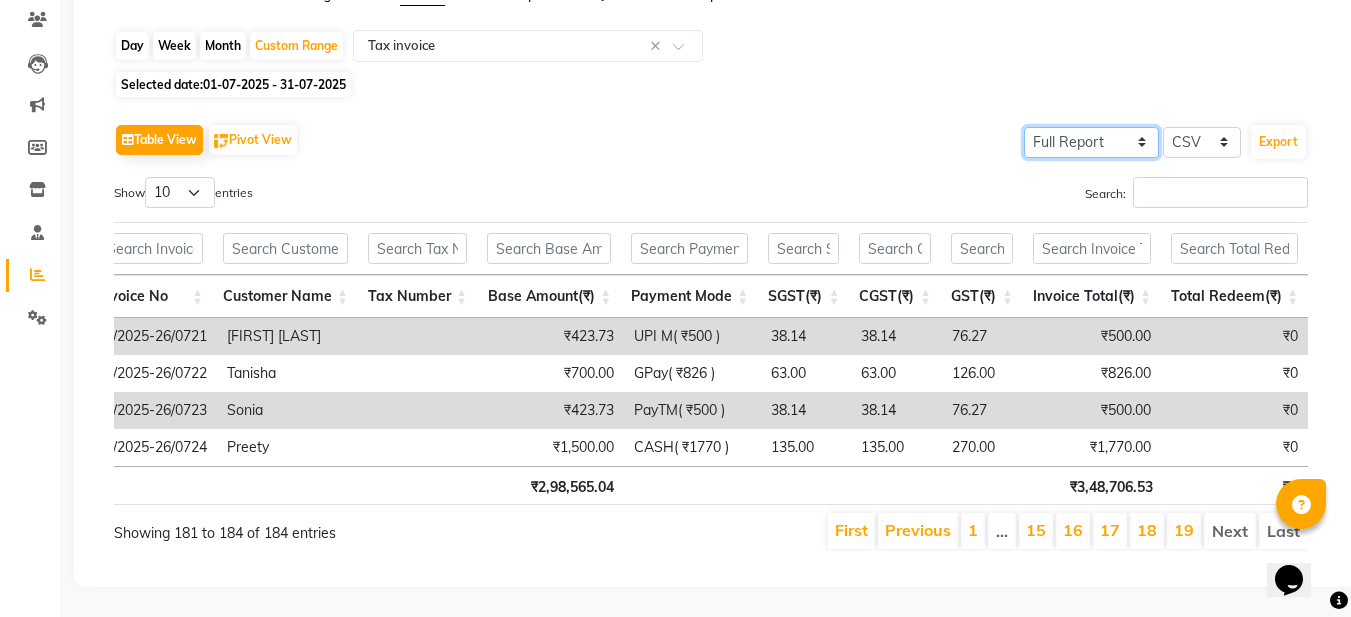 click on "Select Full Report Filtered Report" 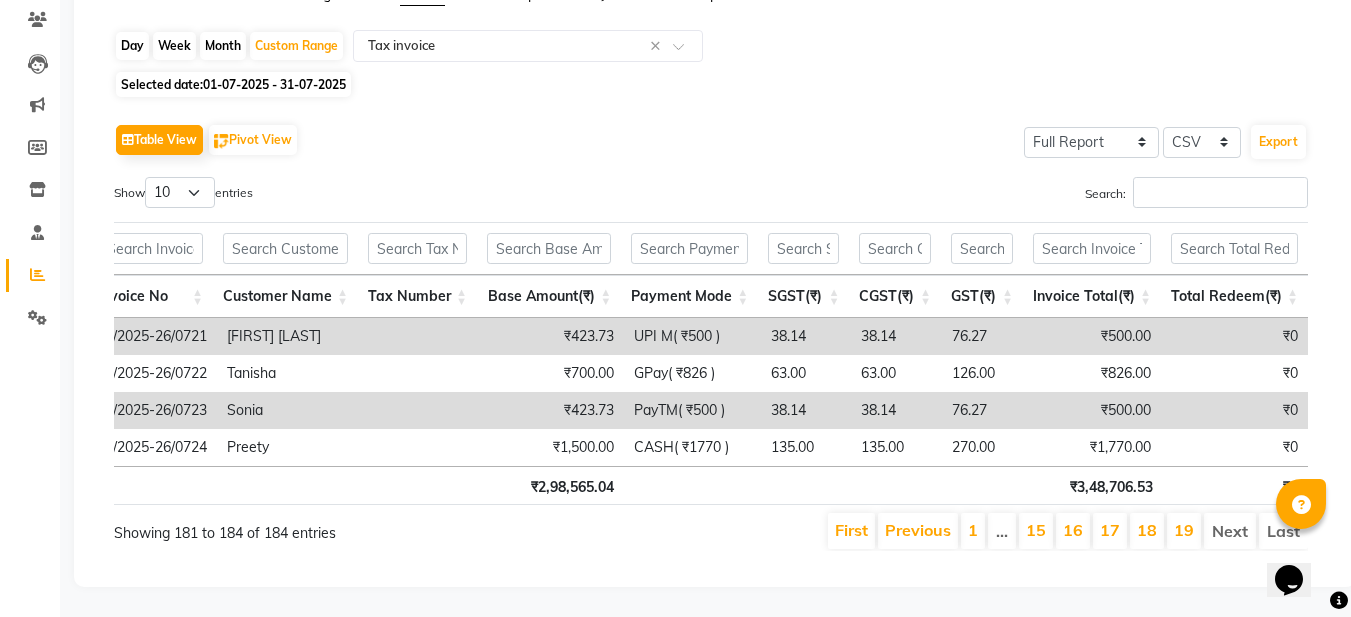click on "Table View   Pivot View  Select Full Report Filtered Report Select CSV PDF  Export" 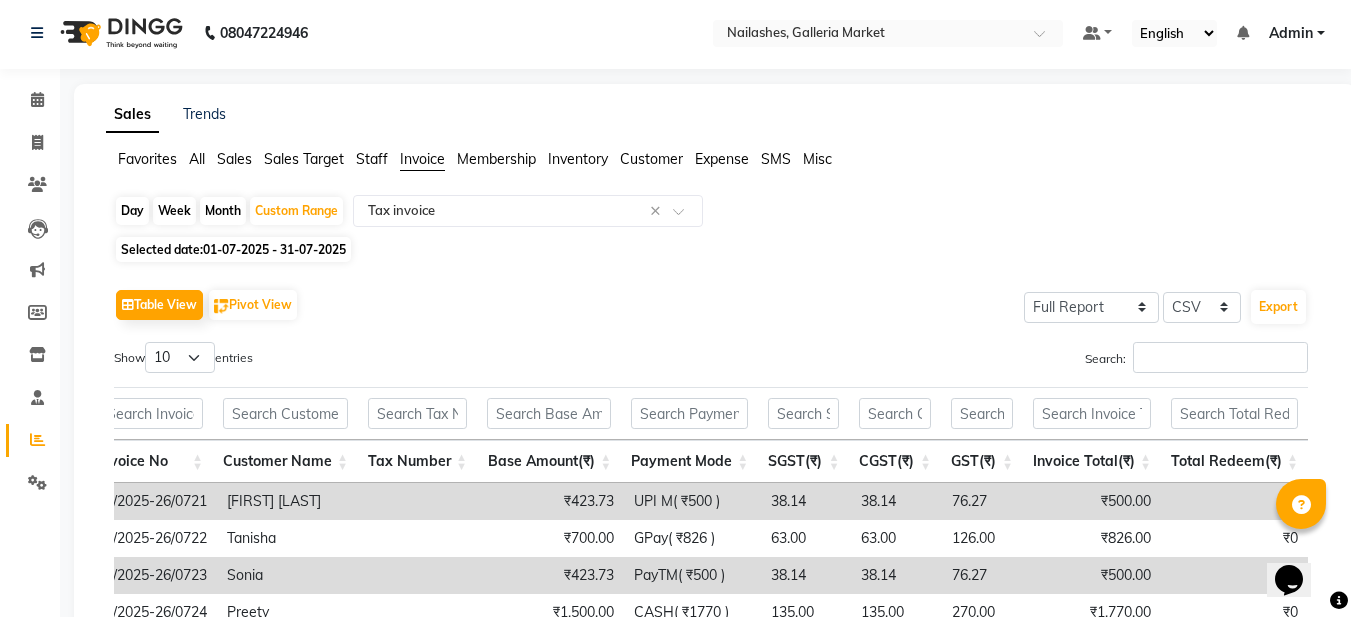 scroll, scrollTop: 0, scrollLeft: 0, axis: both 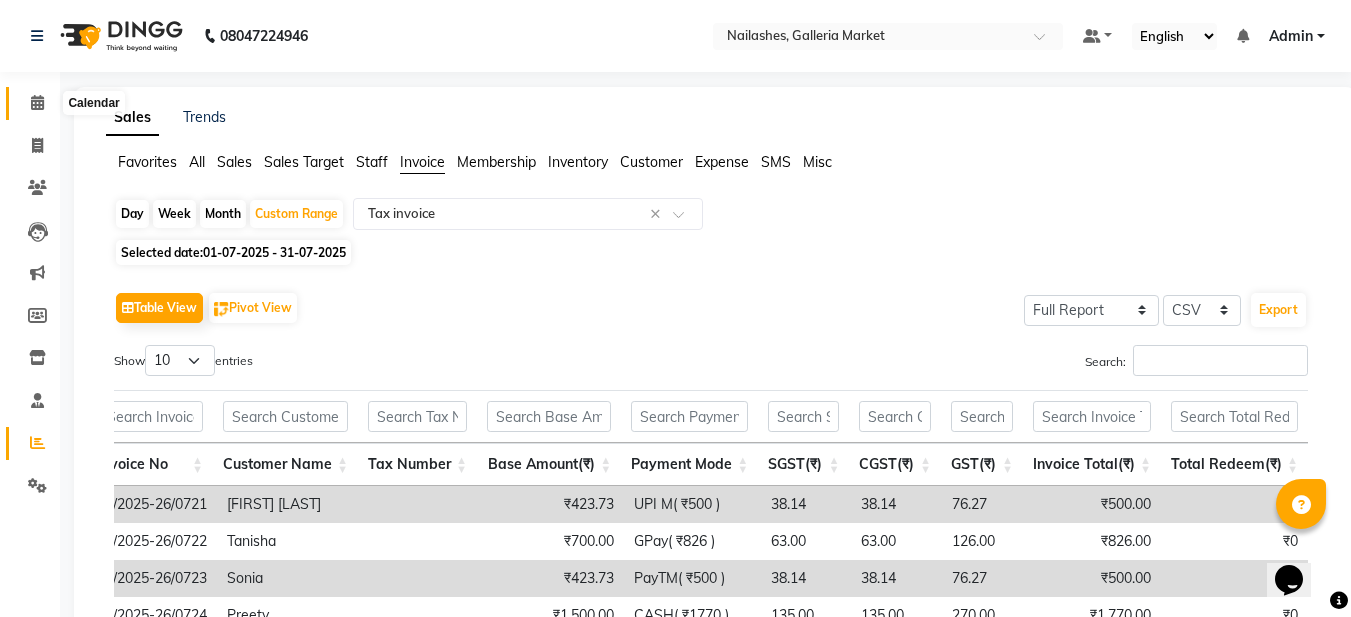 click 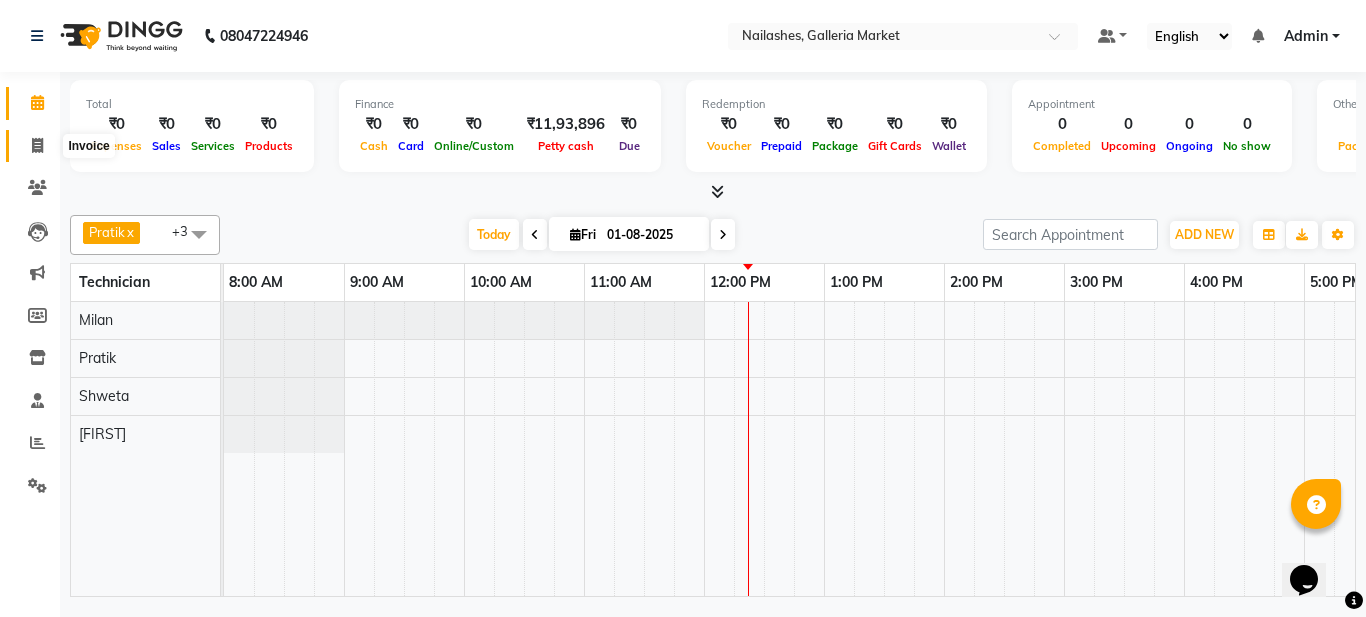 click 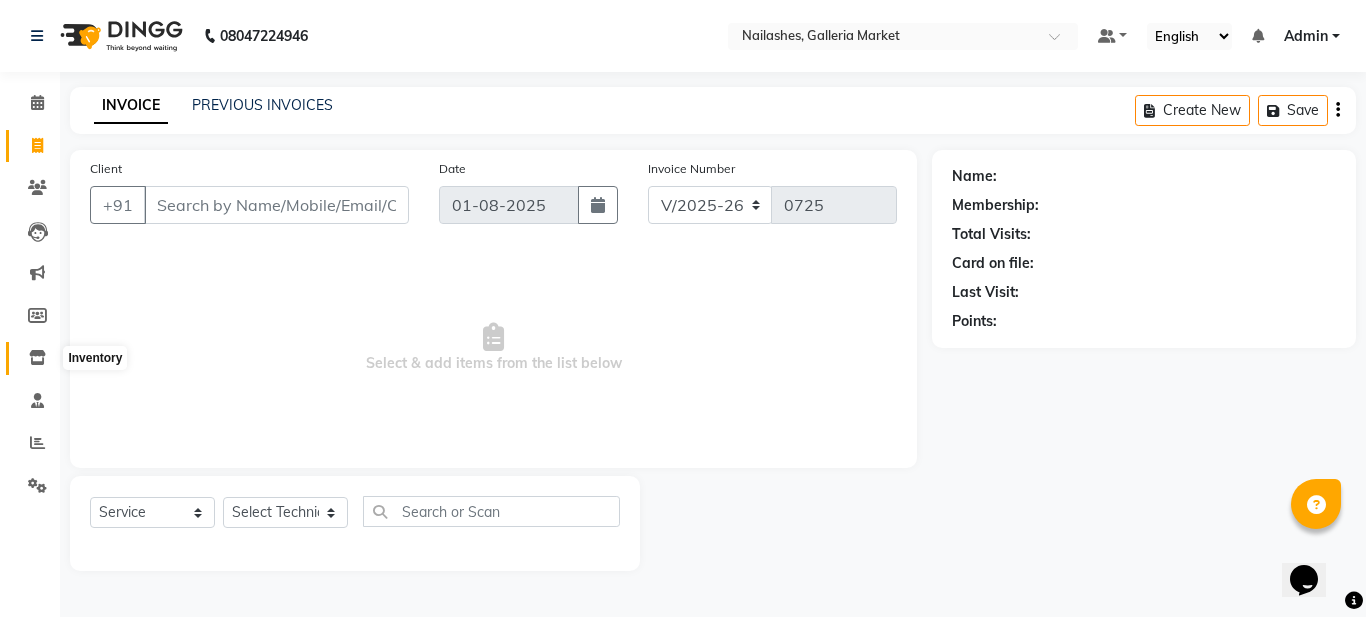 click 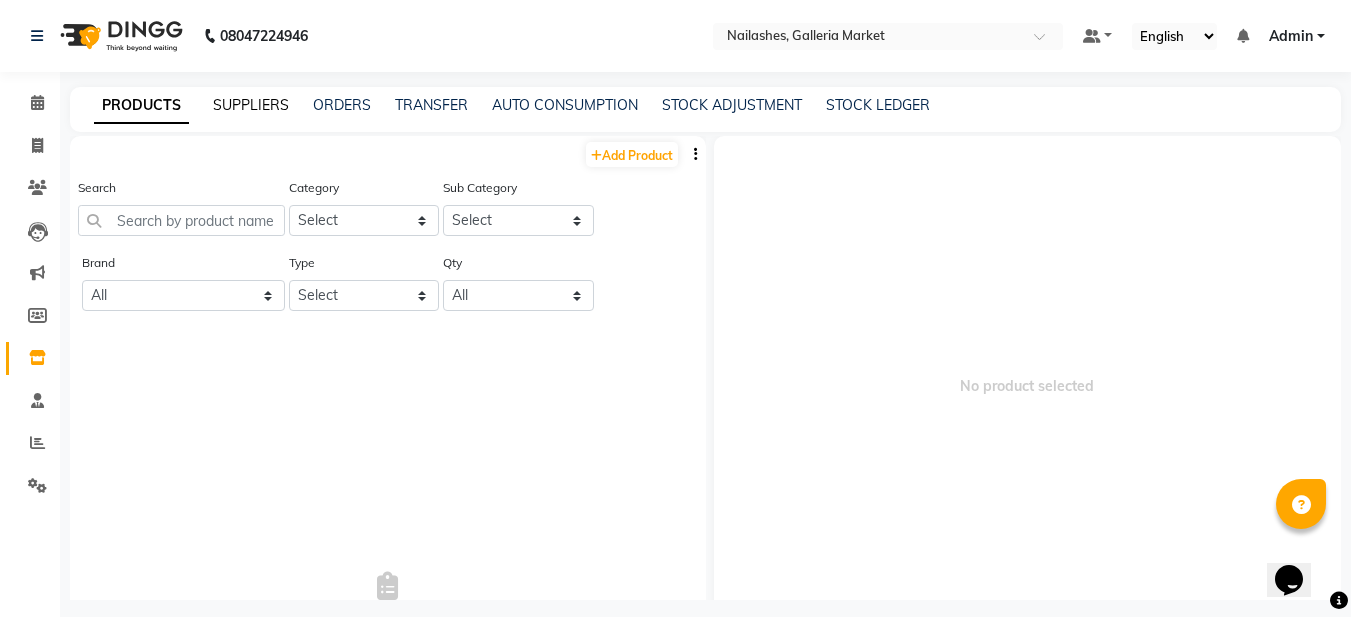 click on "SUPPLIERS" 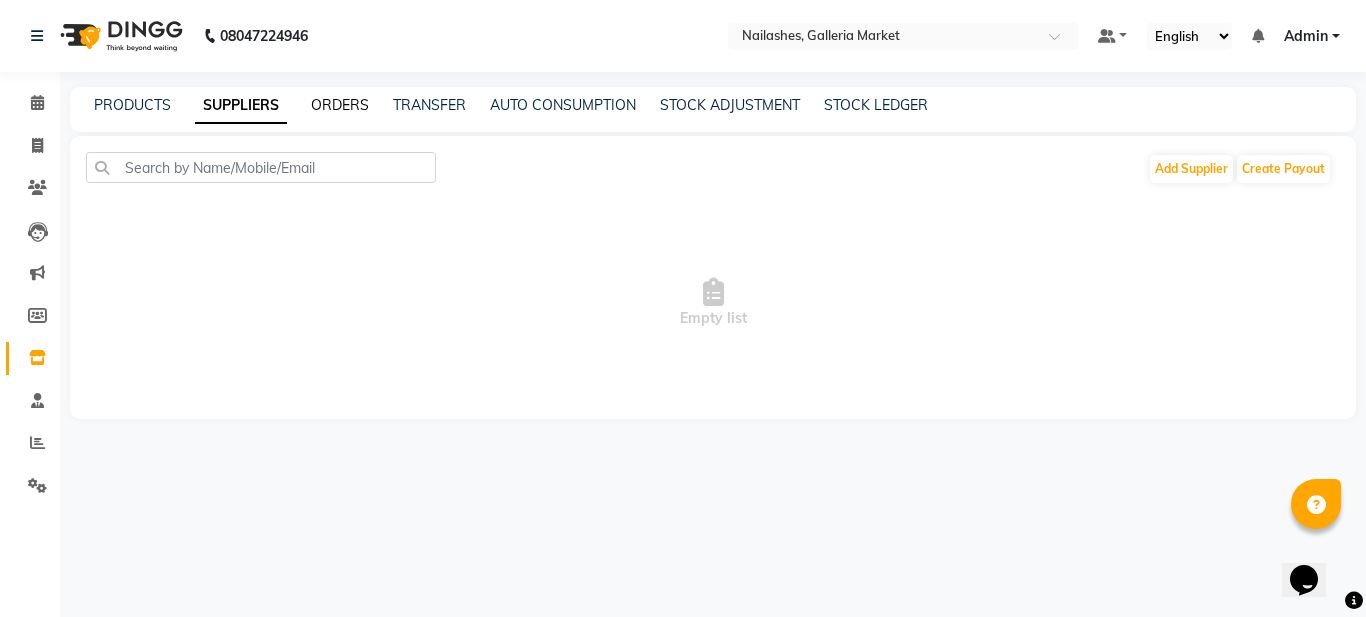 click on "ORDERS" 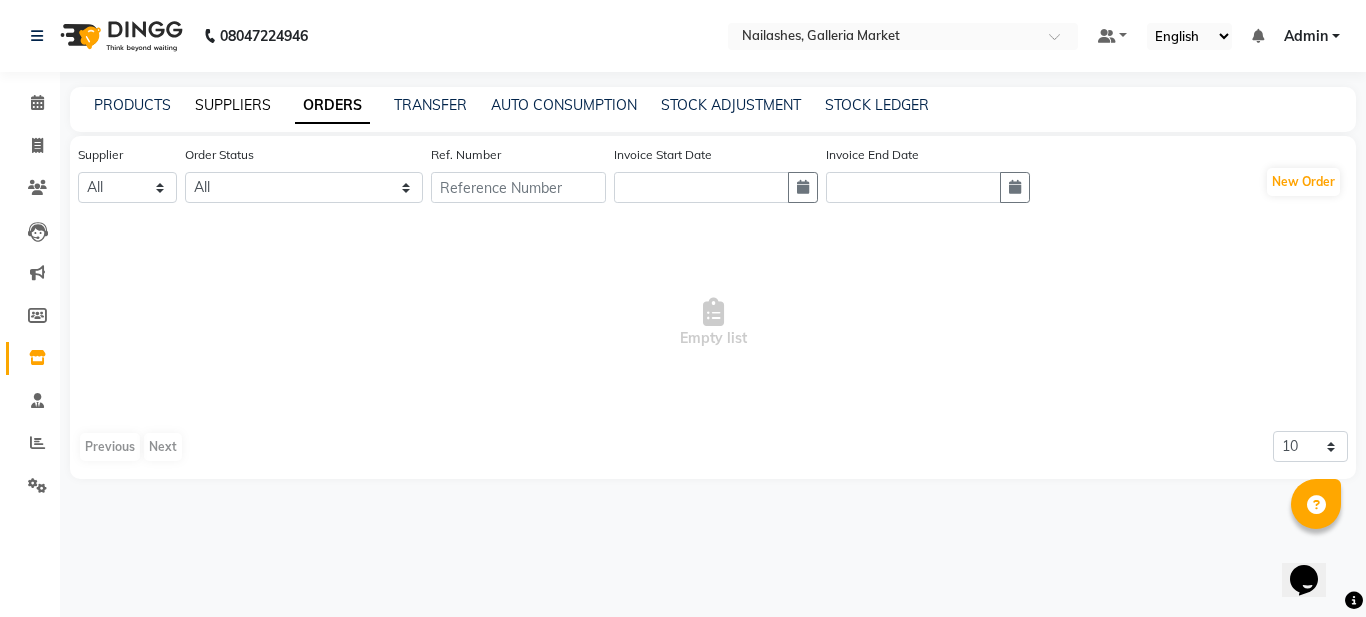 click on "SUPPLIERS" 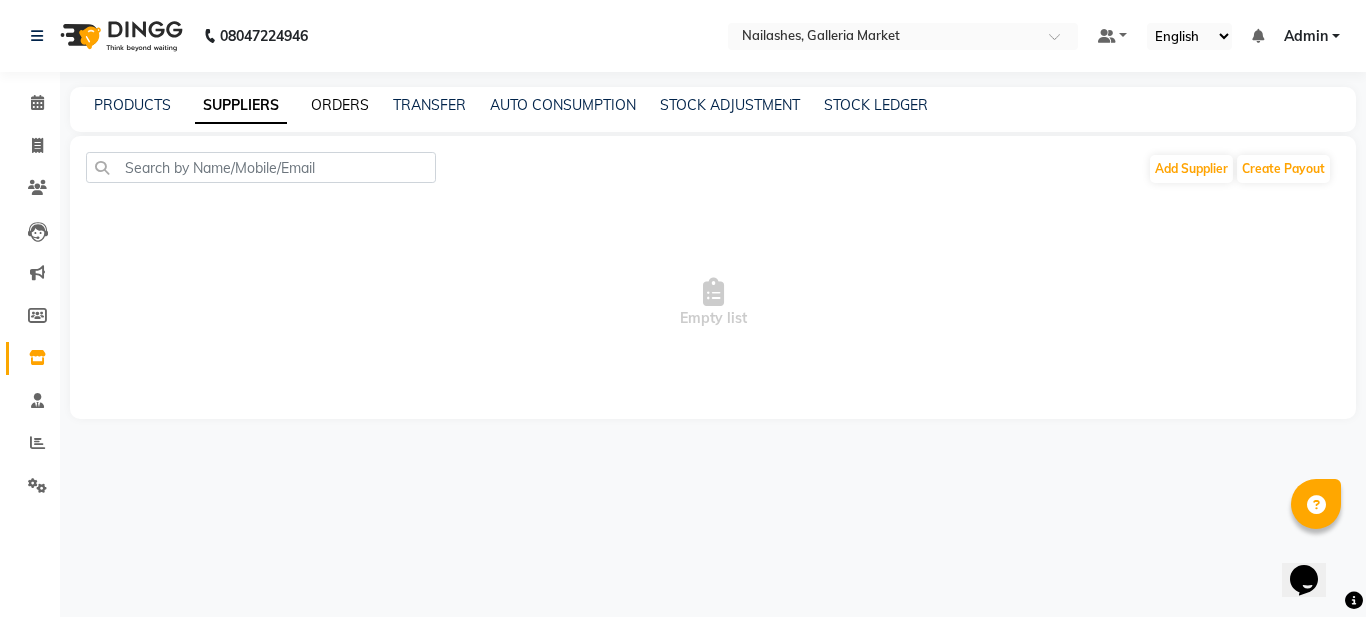 click on "ORDERS" 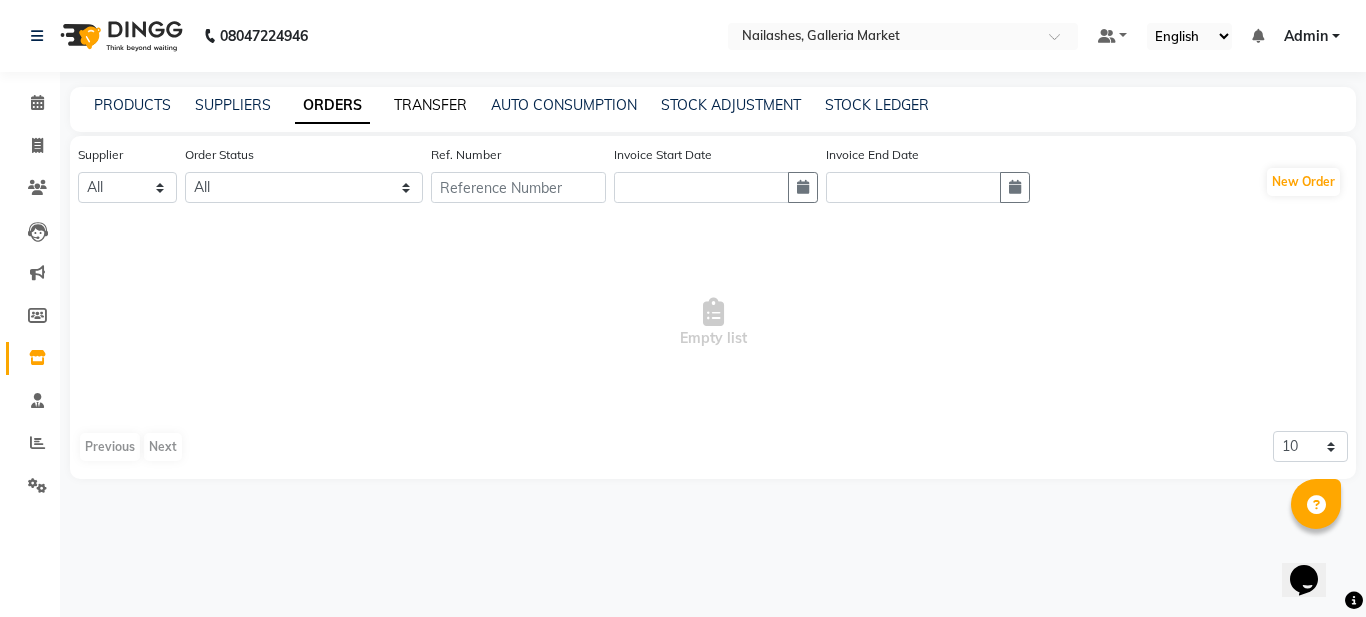 click on "TRANSFER" 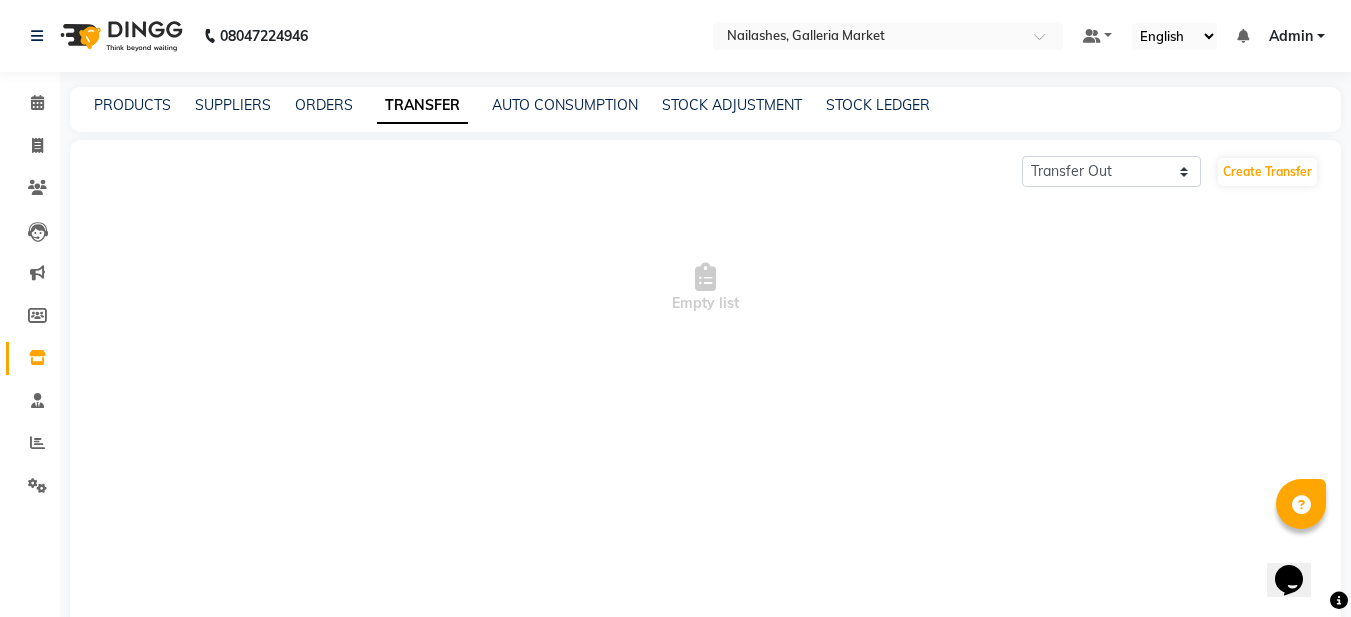 click on "PRODUCTS SUPPLIERS ORDERS TRANSFER AUTO CONSUMPTION STOCK ADJUSTMENT STOCK LEDGER" 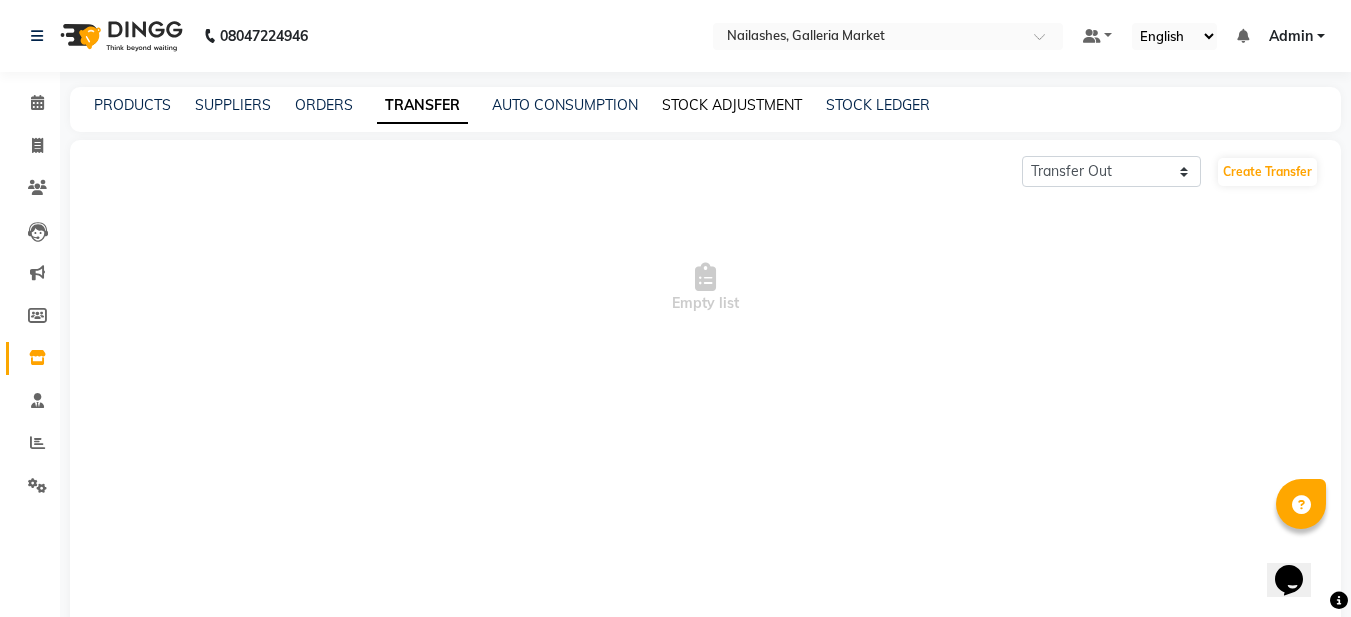 click on "STOCK ADJUSTMENT" 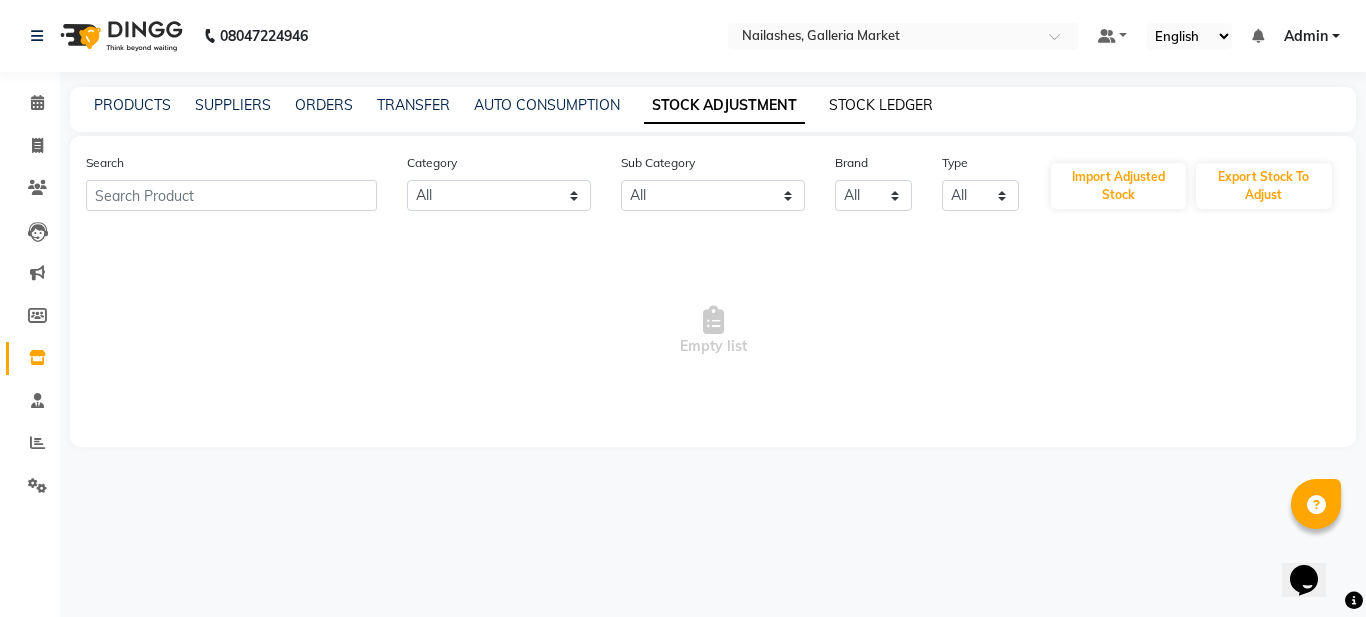 click on "STOCK LEDGER" 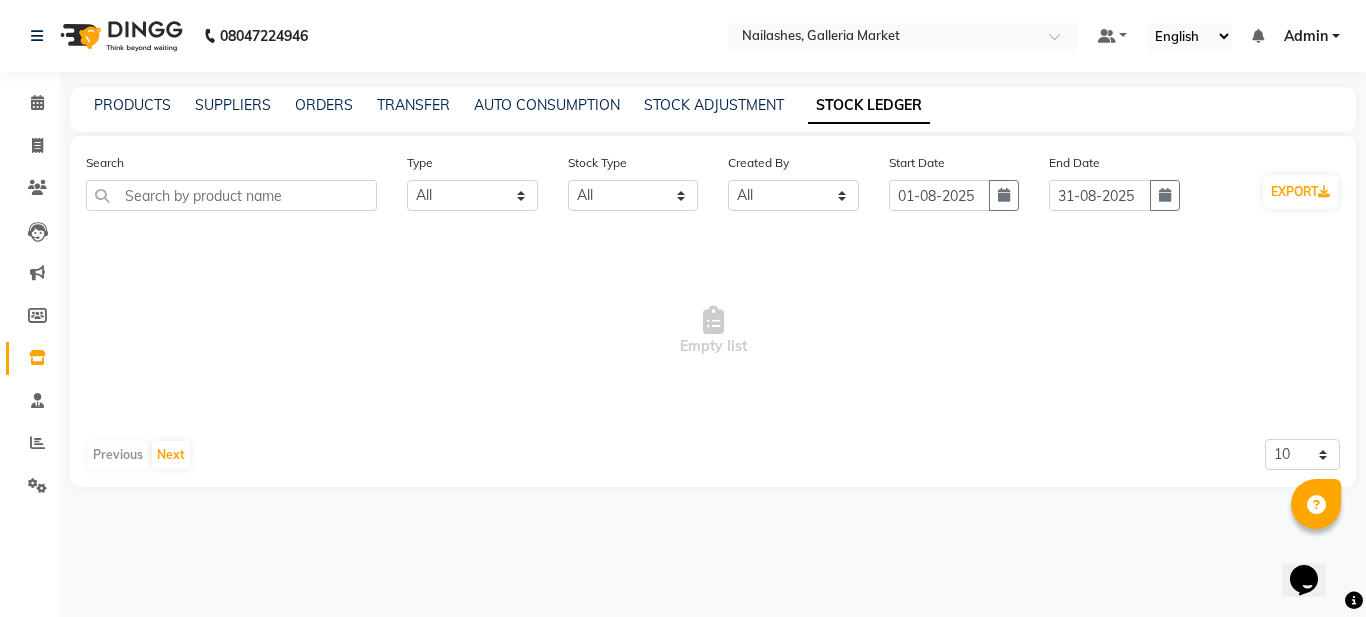 click on "PRODUCTS" 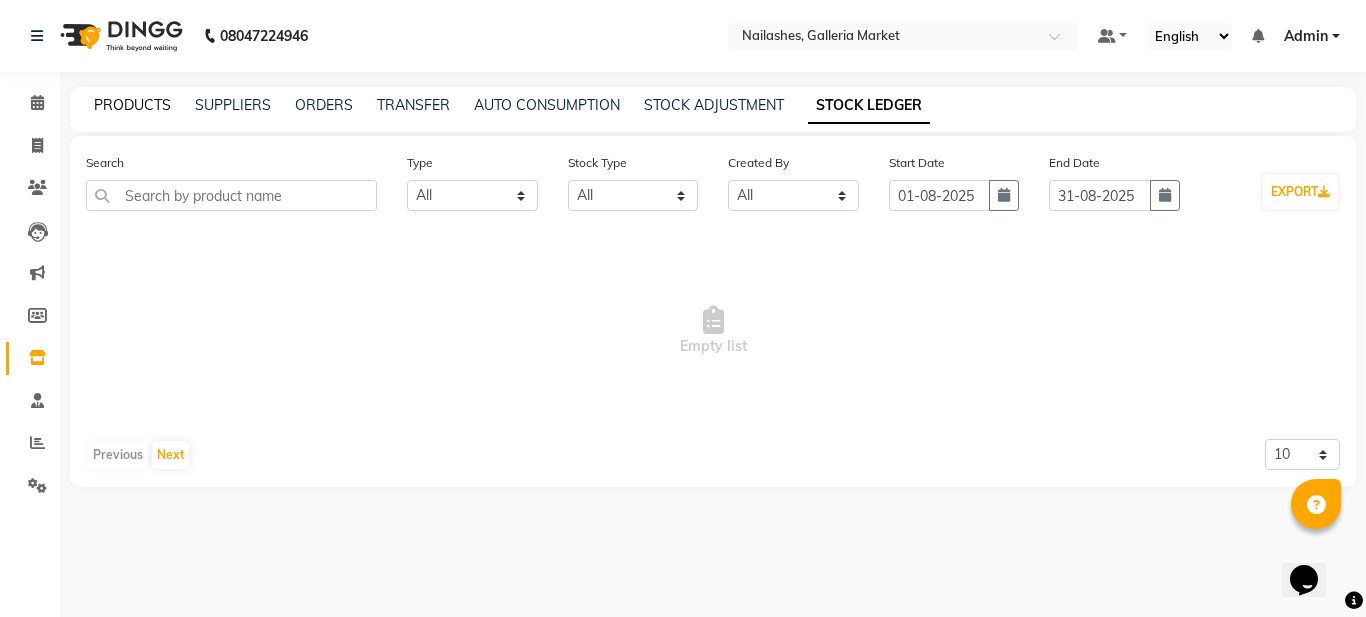 click on "PRODUCTS" 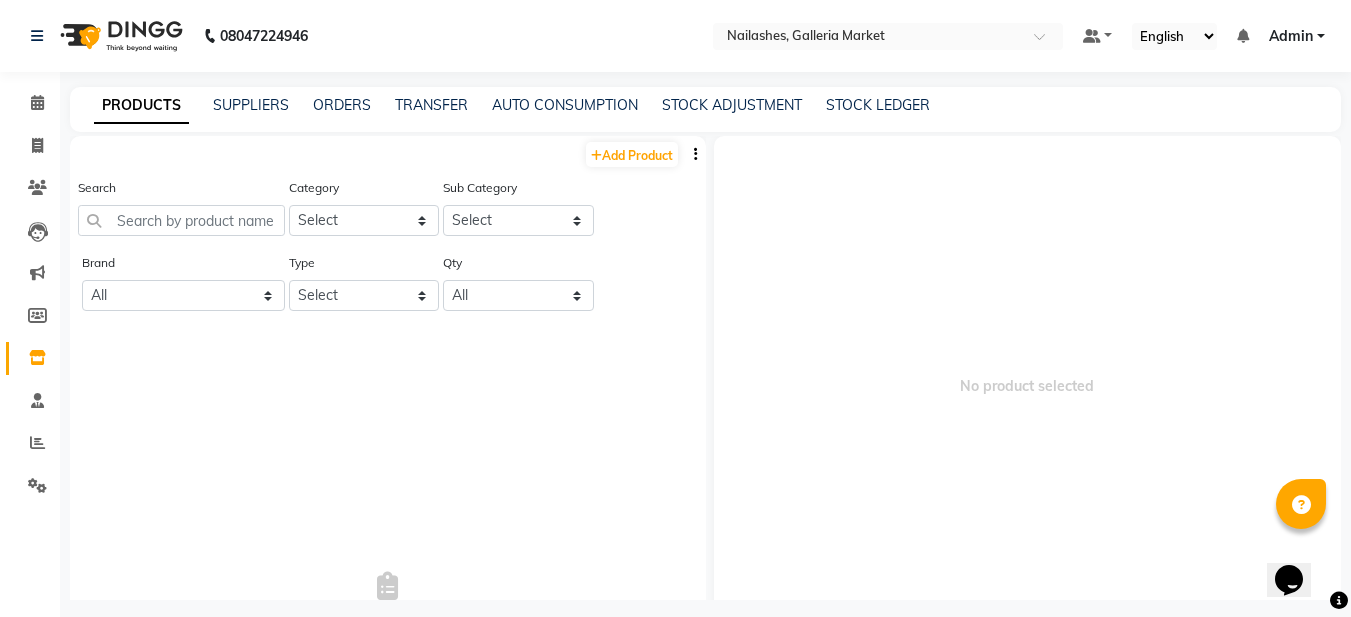 click on "No product selected" at bounding box center (1028, 386) 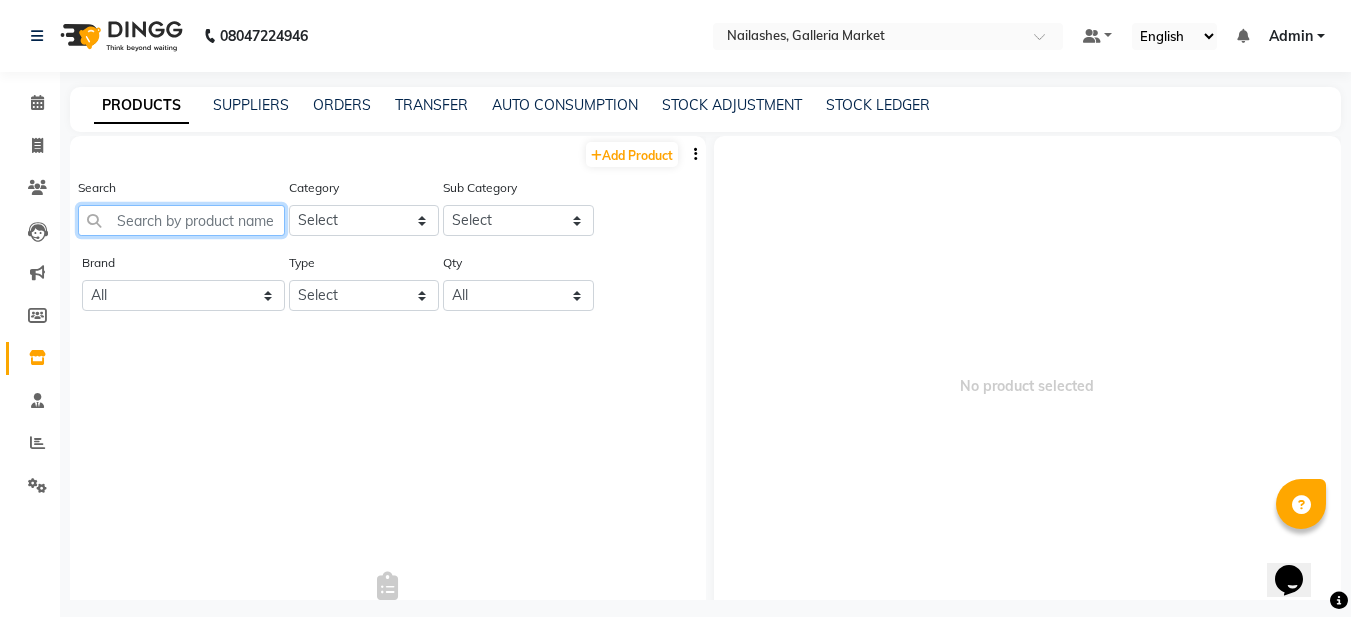 click 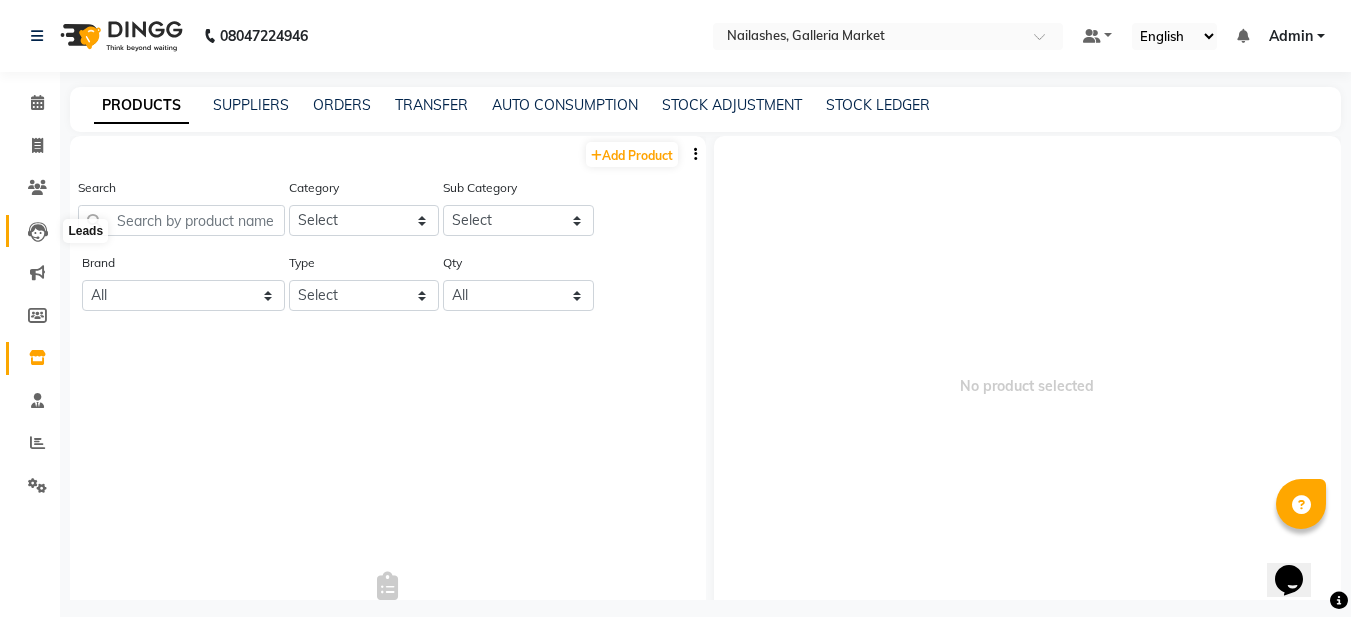 click 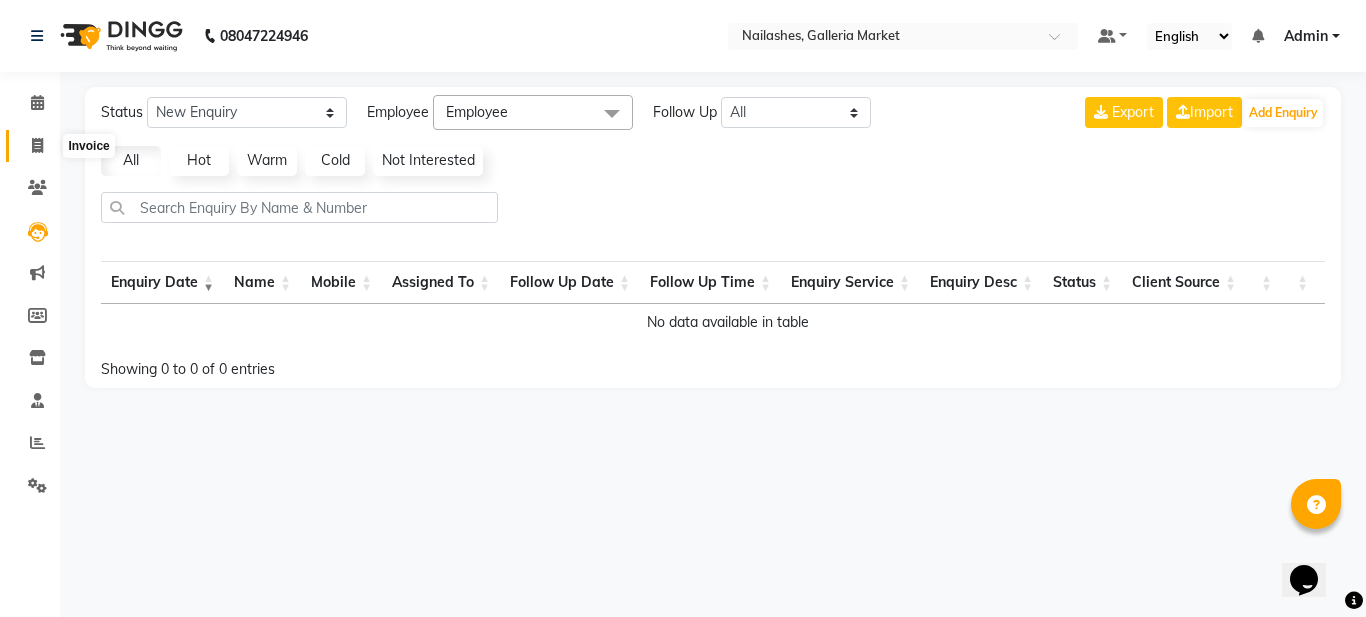 click 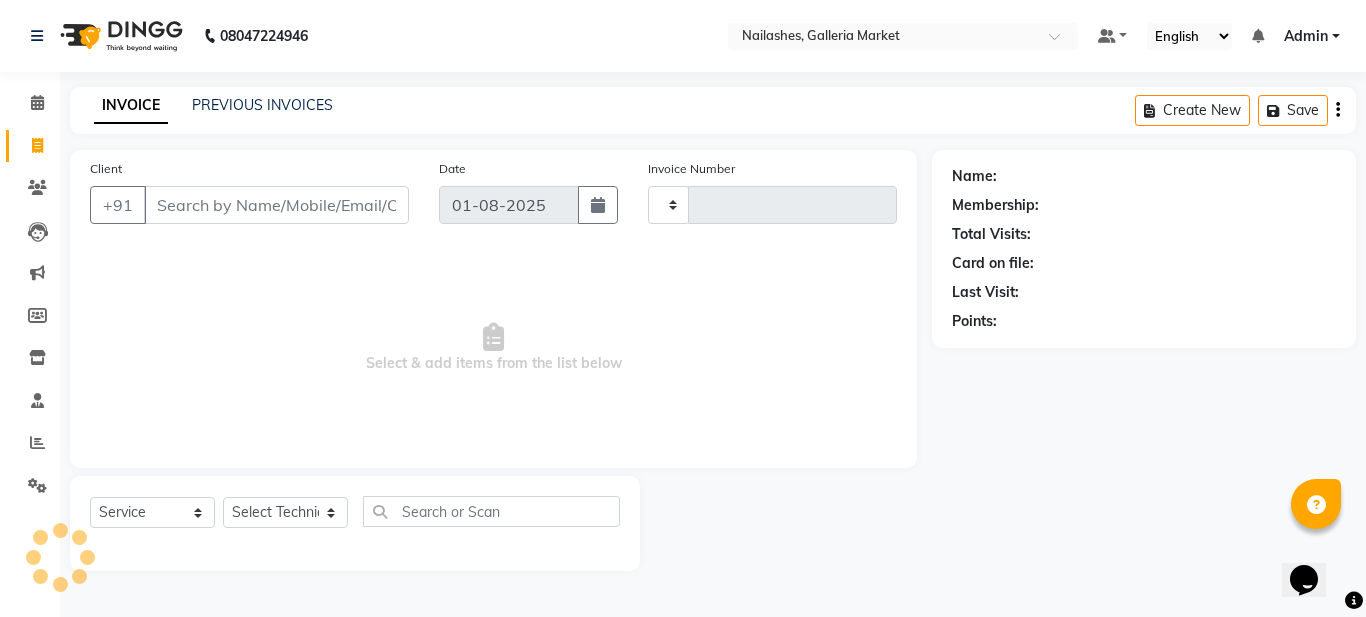 type on "0725" 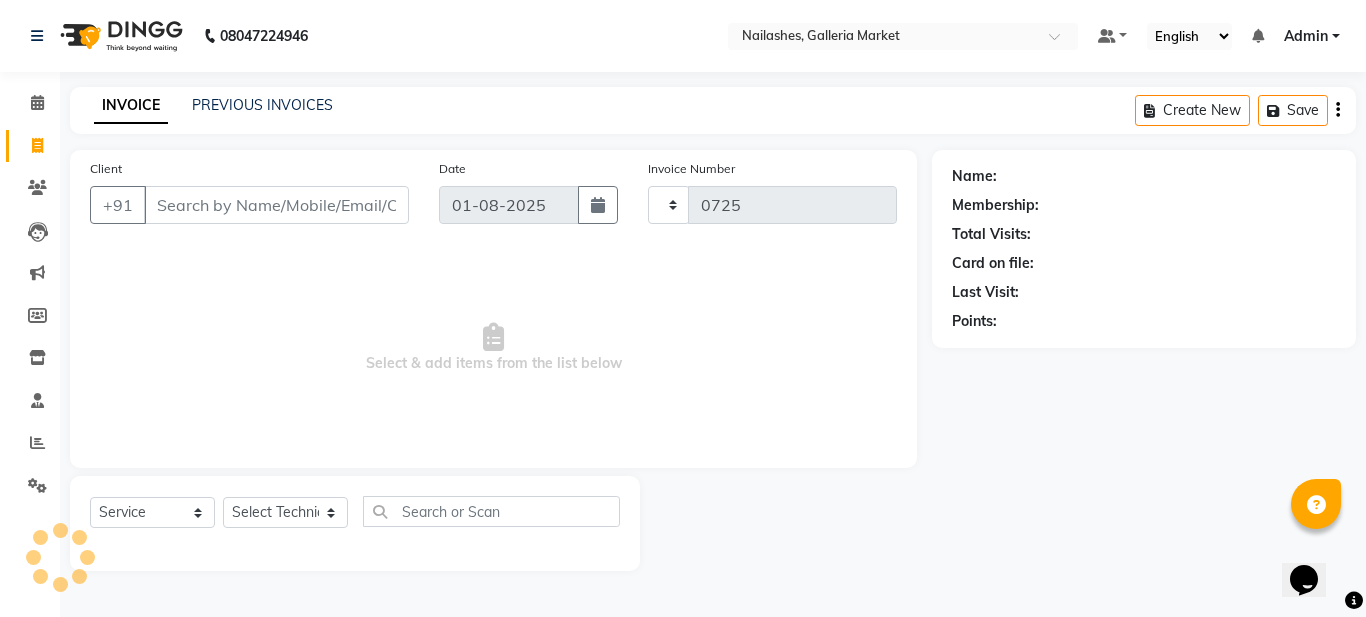 select on "6087" 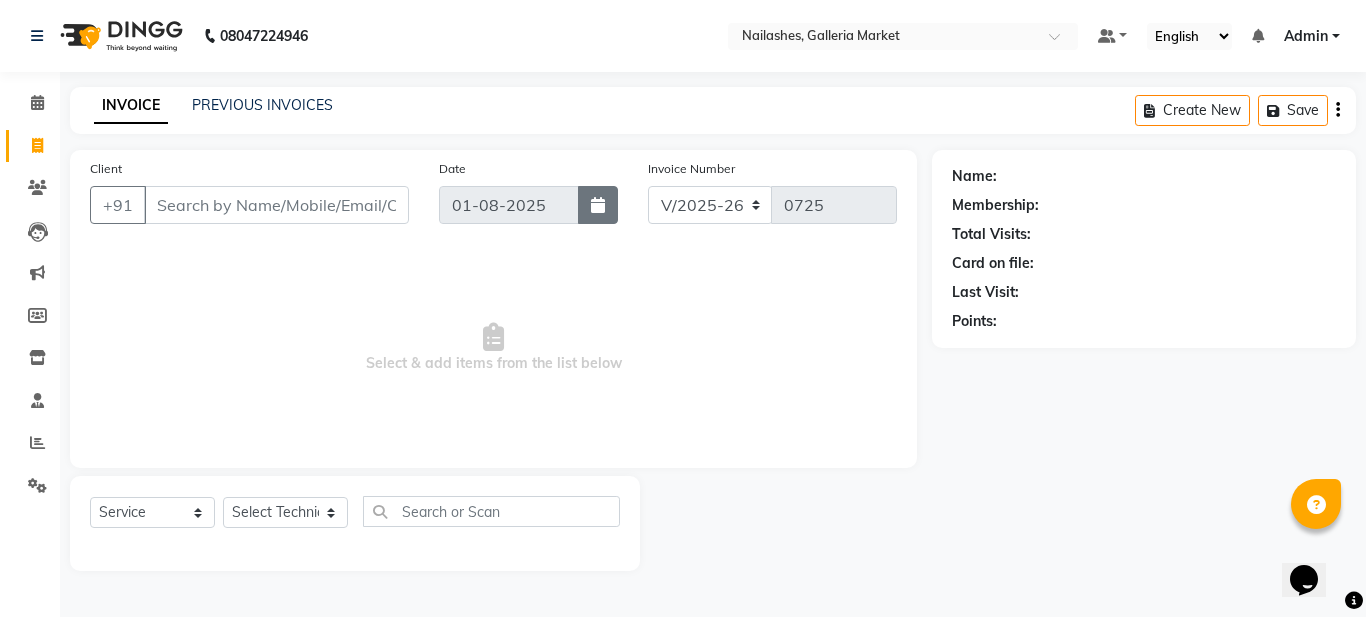 click 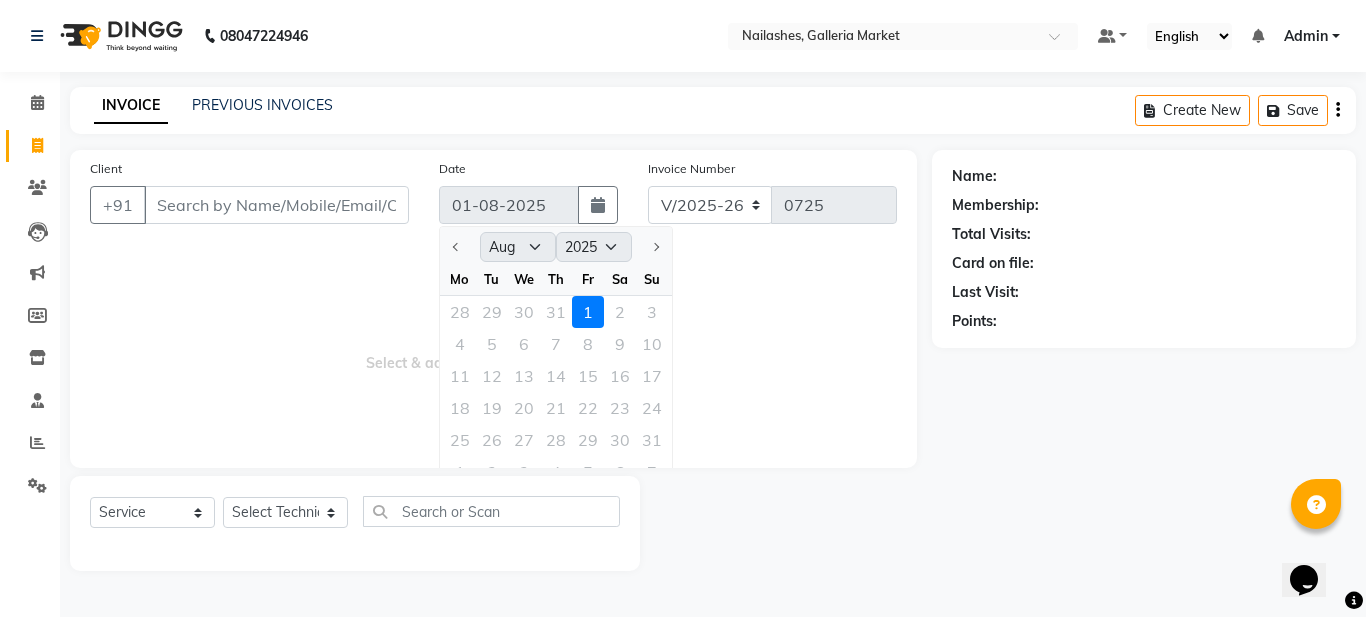 click on "Select & add items from the list below" at bounding box center [493, 348] 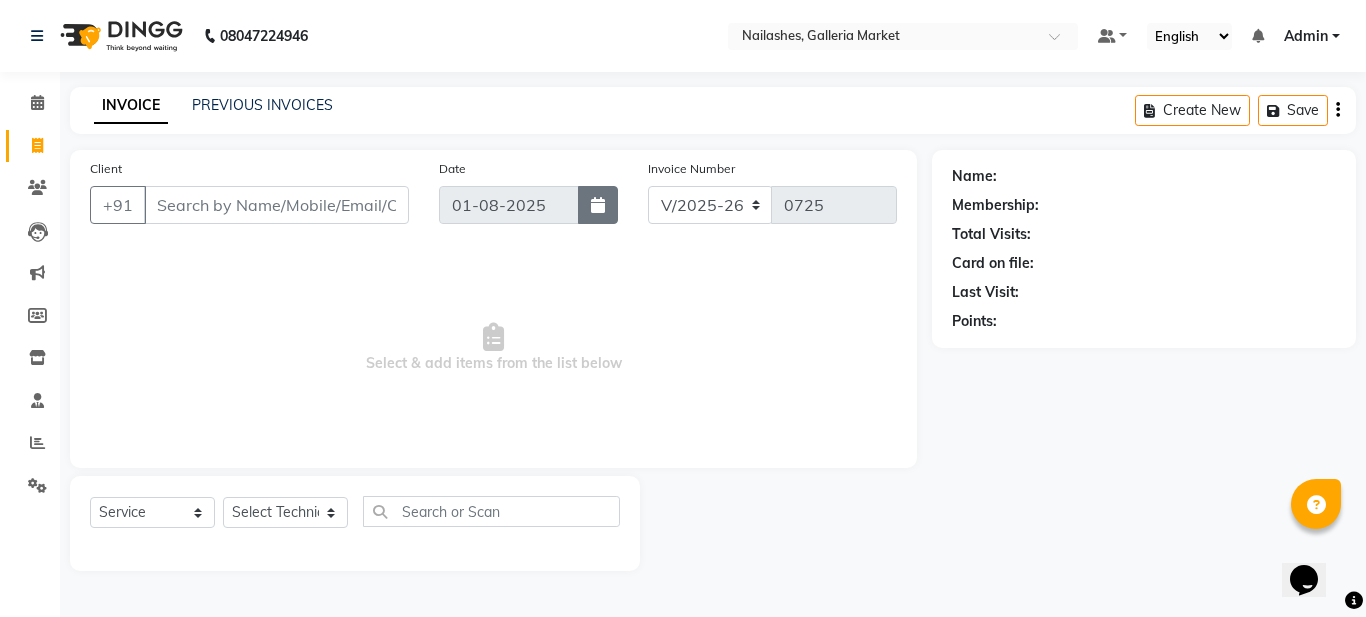 click 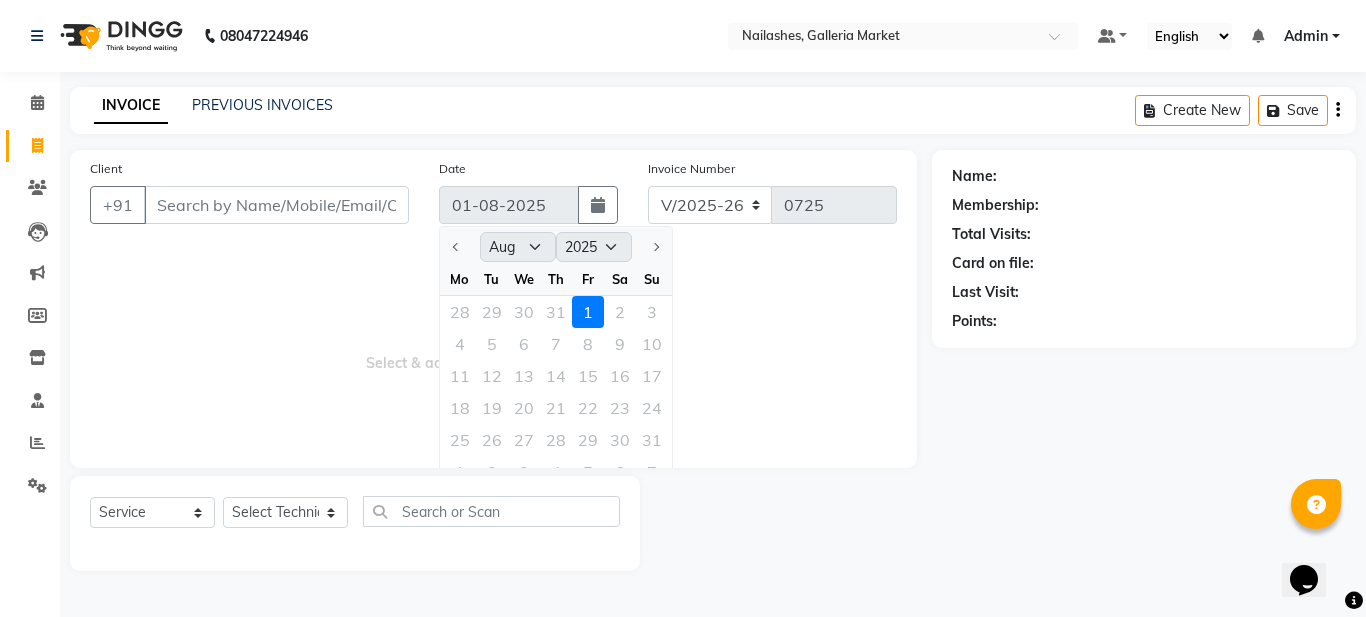 click 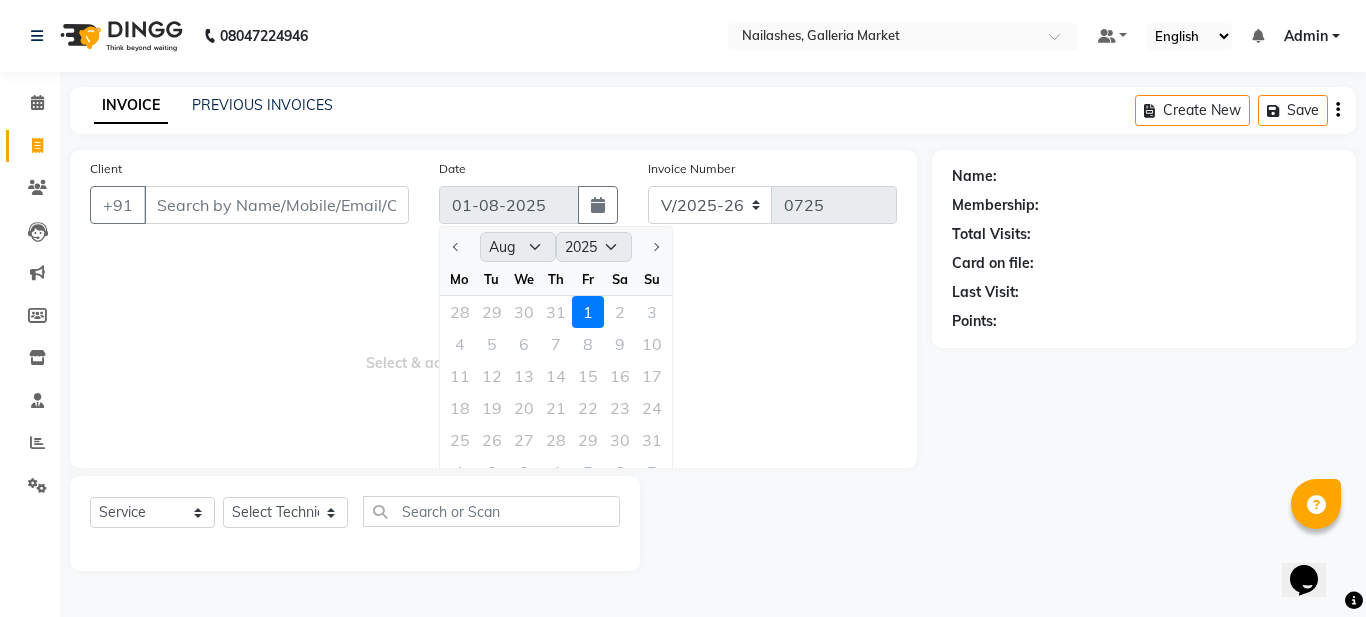 click on "Client +91 Date 01-08-2025 Jan Feb Mar Apr May Jun Jul Aug Sep Oct Nov Dec 2015 2016 2017 2018 2019 2020 2021 2022 2023 2024 2025 2026 2027 2028 2029 2030 2031 2032 2033 2034 2035 Mo Tu We Th Fr Sa Su 28 29 30 31 1 2 3 4 5 6 7 8 9 10 11 12 13 14 15 16 17 18 19 20 21 22 23 24 25 26 27 28 29 30 31 1 2 3 4 5 6 7 Invoice Number V/2025 V/2025-26 0725  Select & add items from the list below  Select  Service  Product  Membership  Package Voucher Prepaid Gift Card  Select Technician Admin Milan Pratik SAMRAT sandhya Shweta sonianka Sujan Suman" 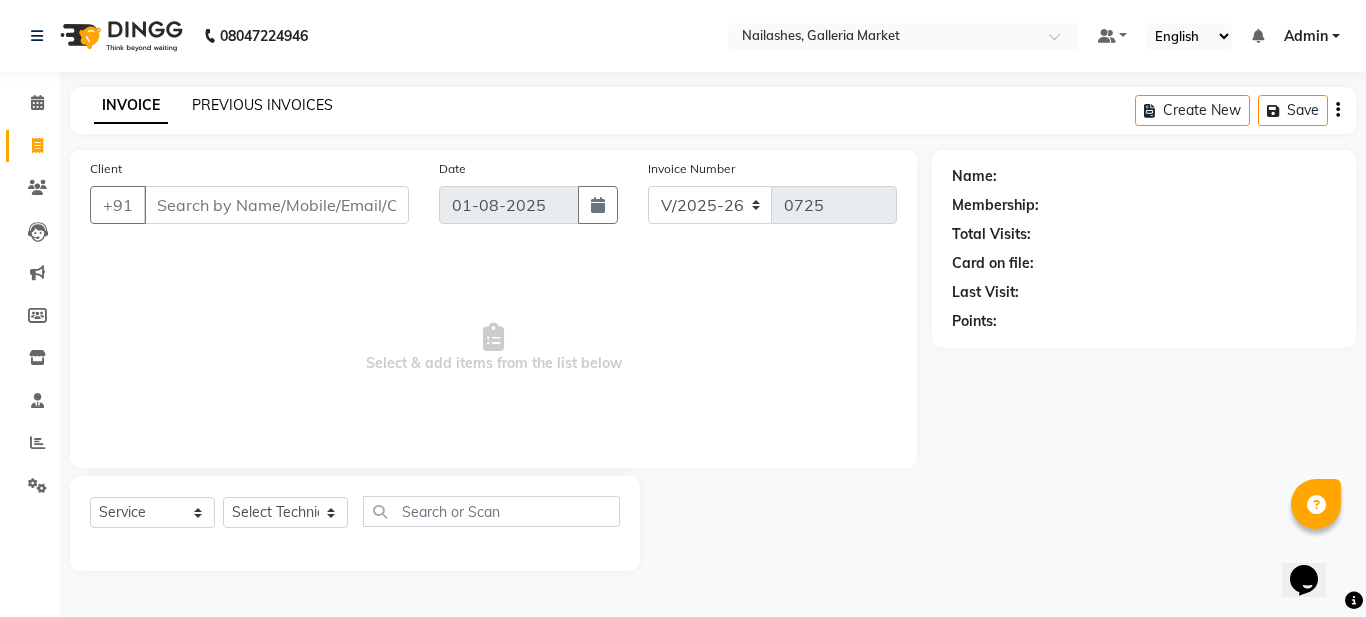 click on "PREVIOUS INVOICES" 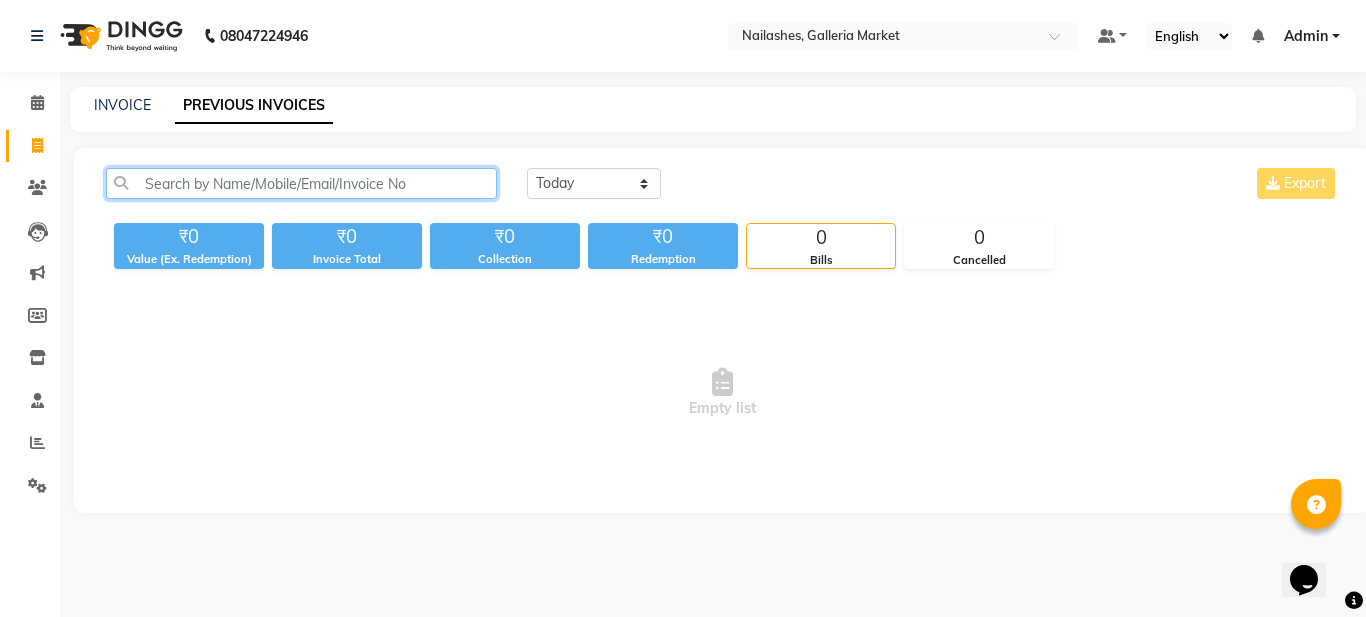 click 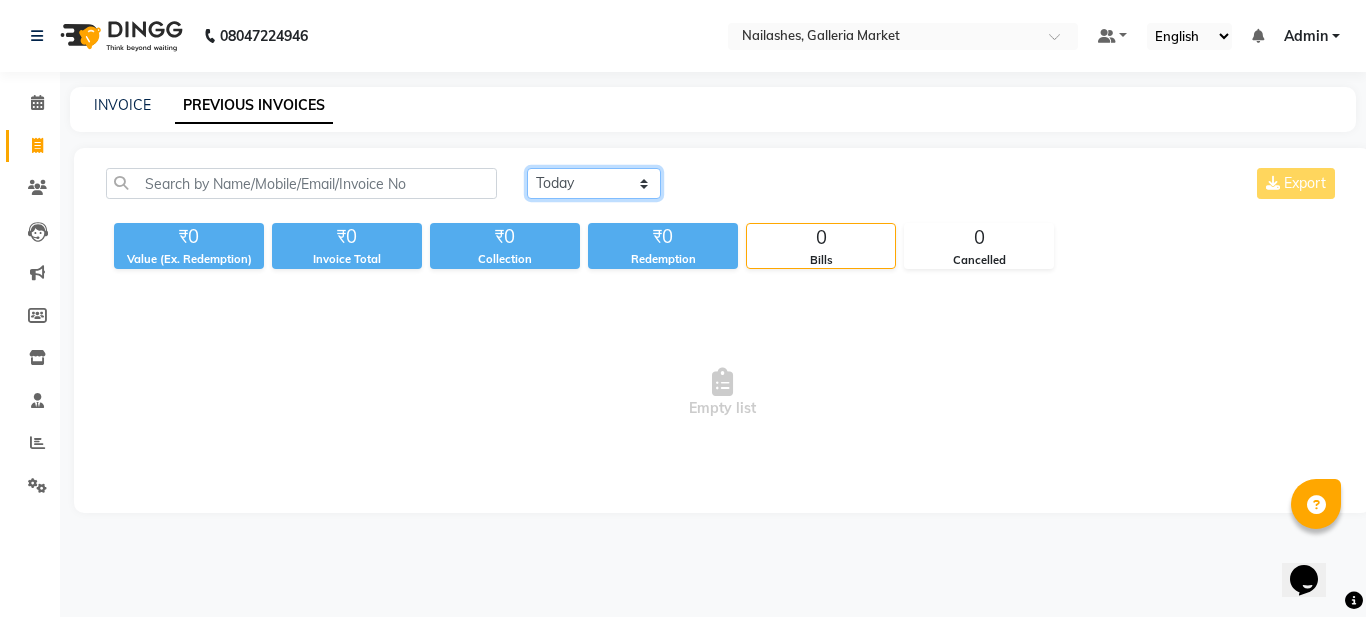 click on "Today Yesterday Custom Range" 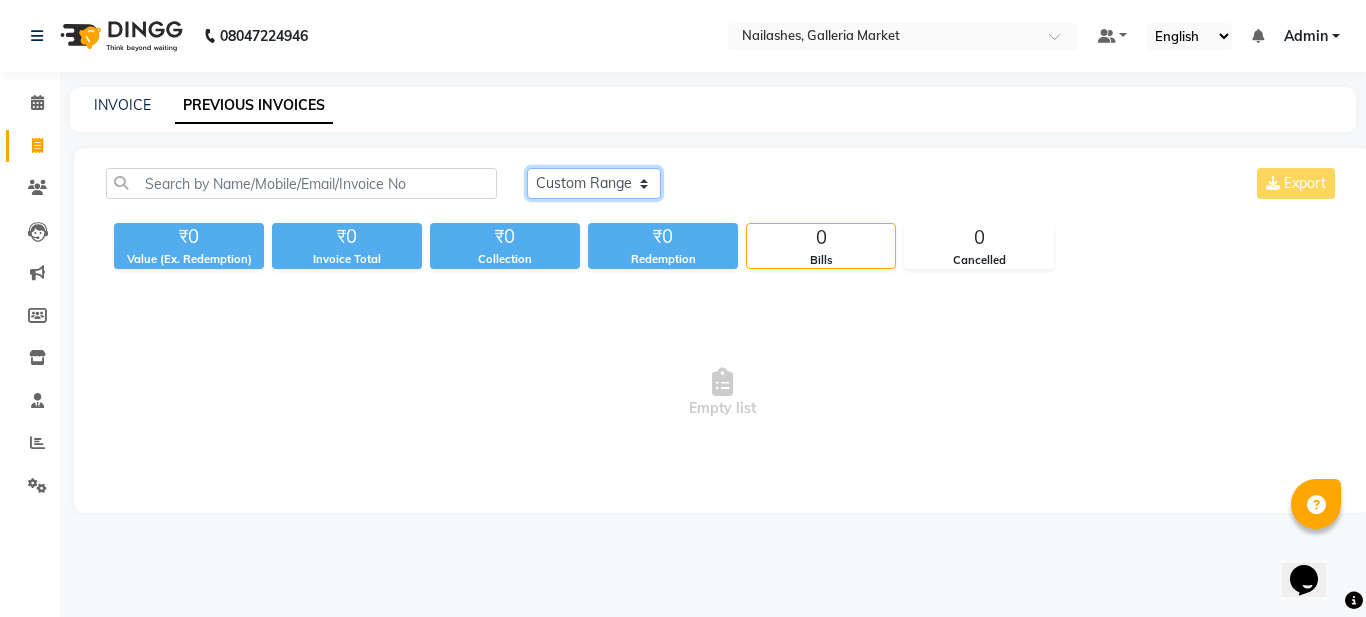 click on "Today Yesterday Custom Range" 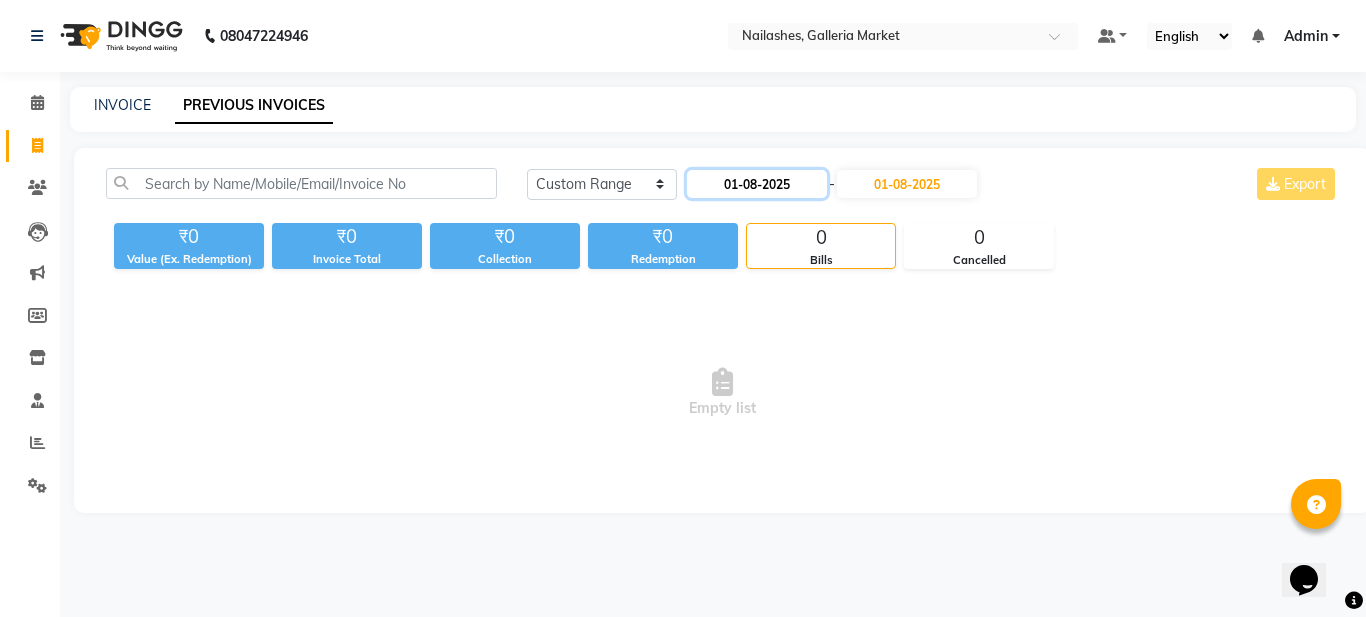 click on "01-08-2025" 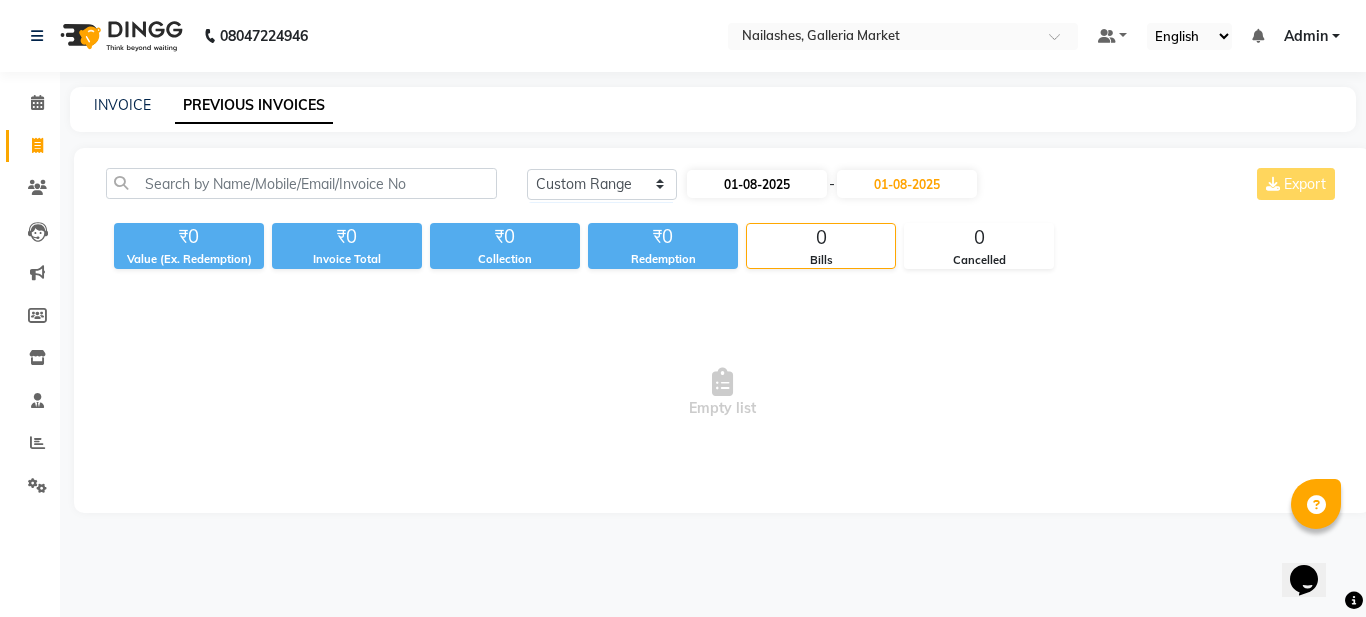 select on "8" 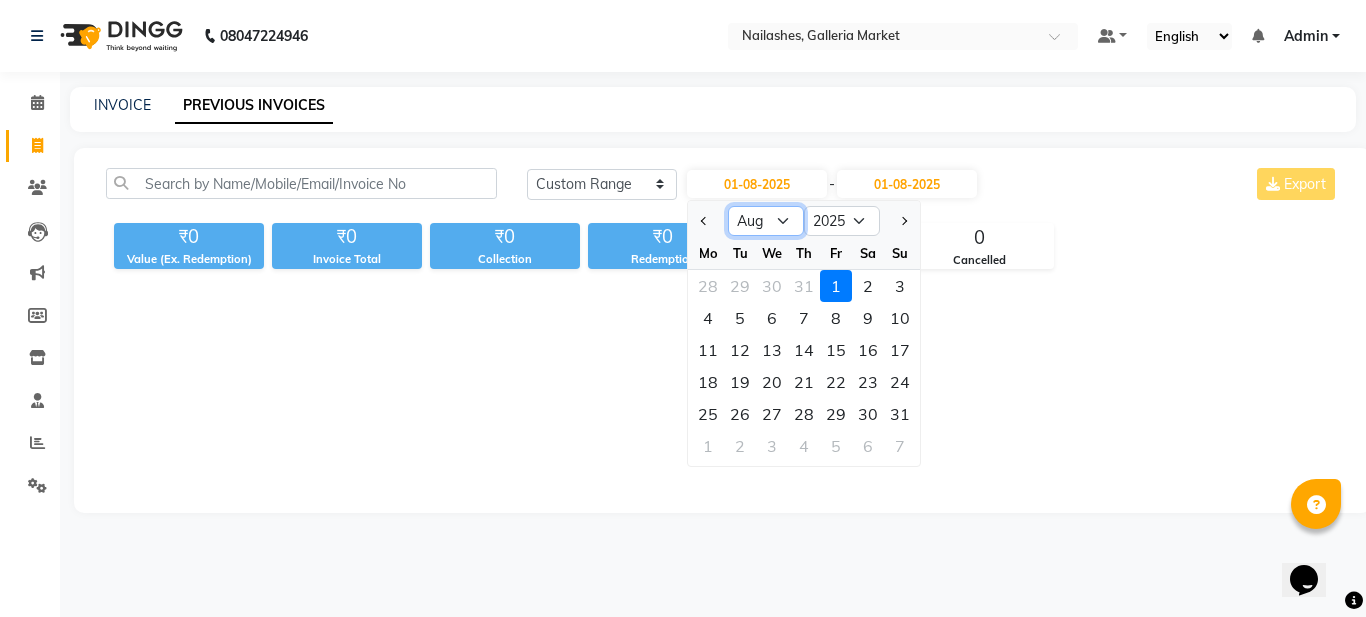 click on "Jan Feb Mar Apr May Jun Jul Aug Sep Oct Nov Dec" 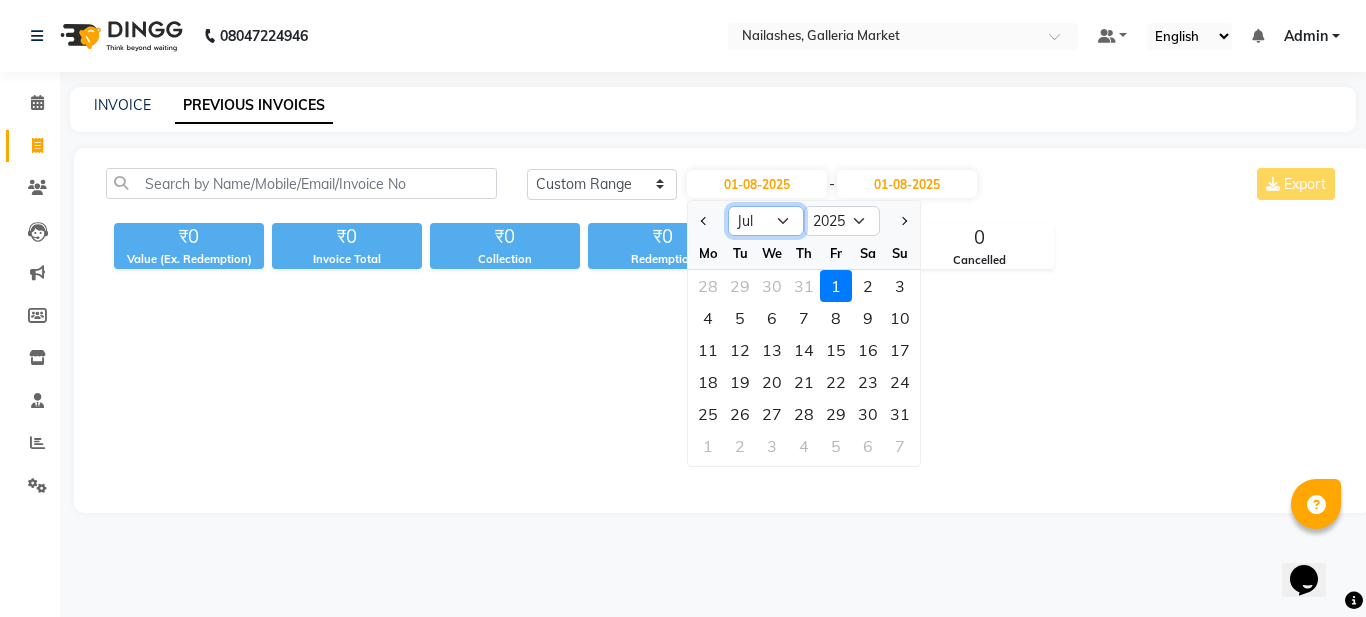 click on "Jan Feb Mar Apr May Jun Jul Aug Sep Oct Nov Dec" 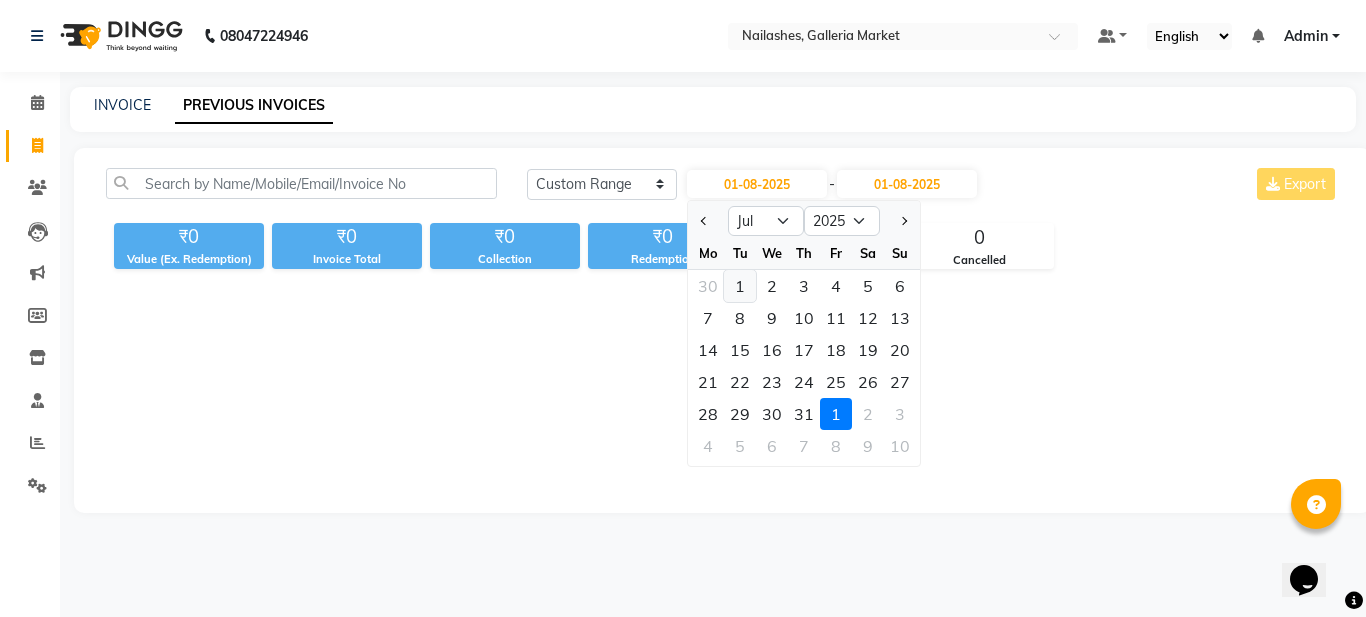 click on "1" 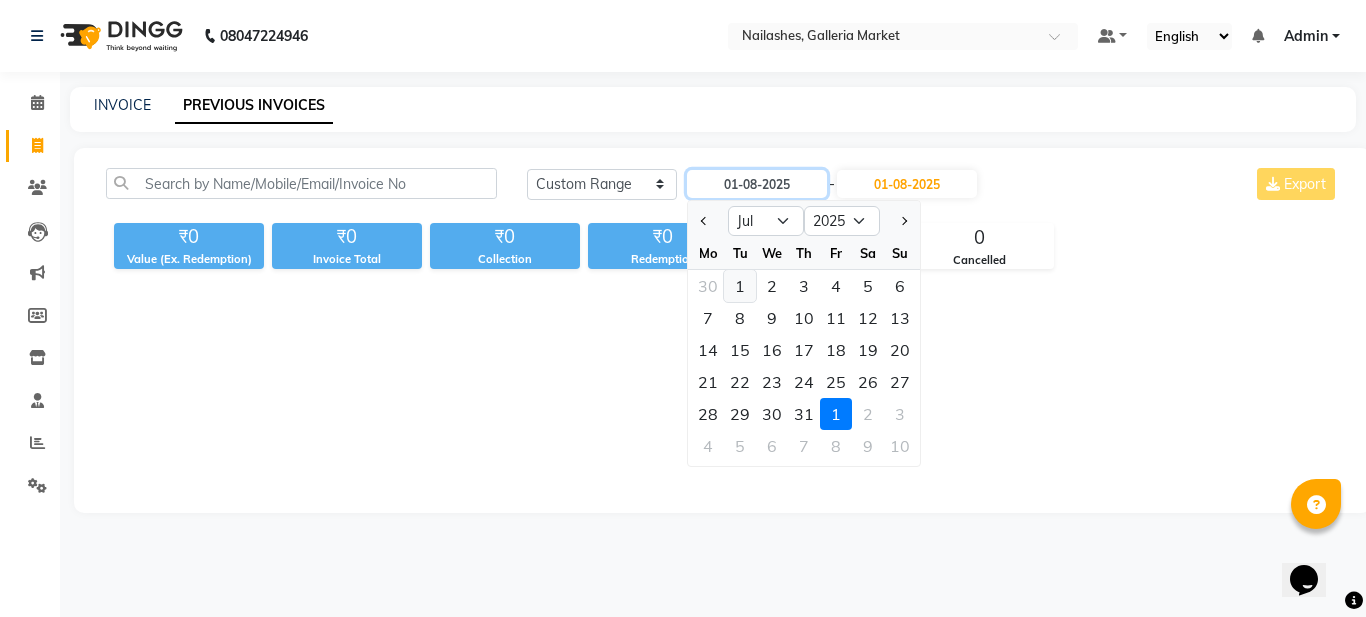 type on "01-07-2025" 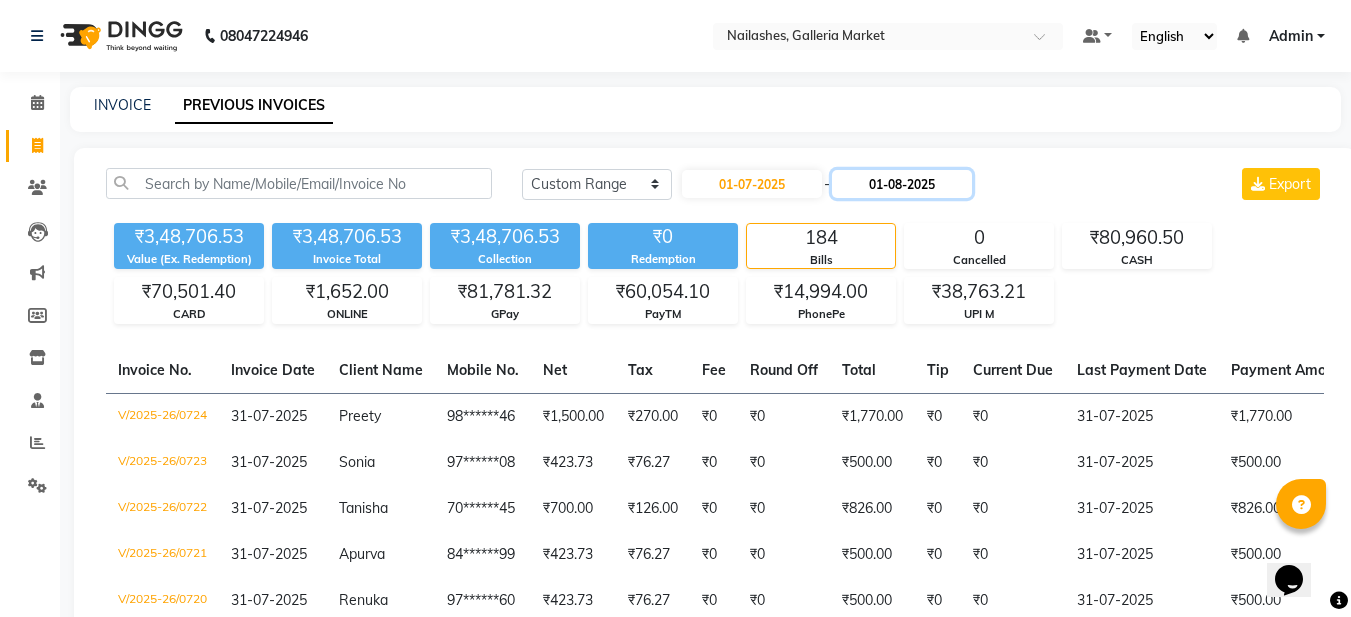 click on "01-08-2025" 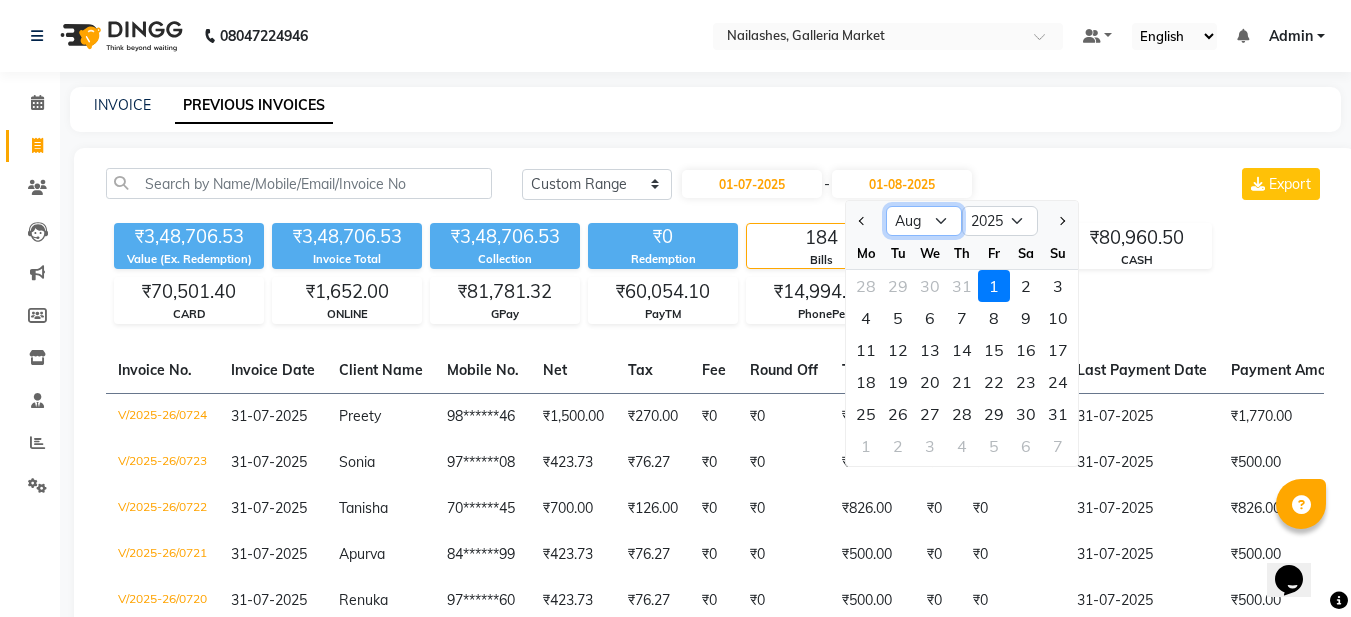 click on "Jul Aug Sep Oct Nov Dec" 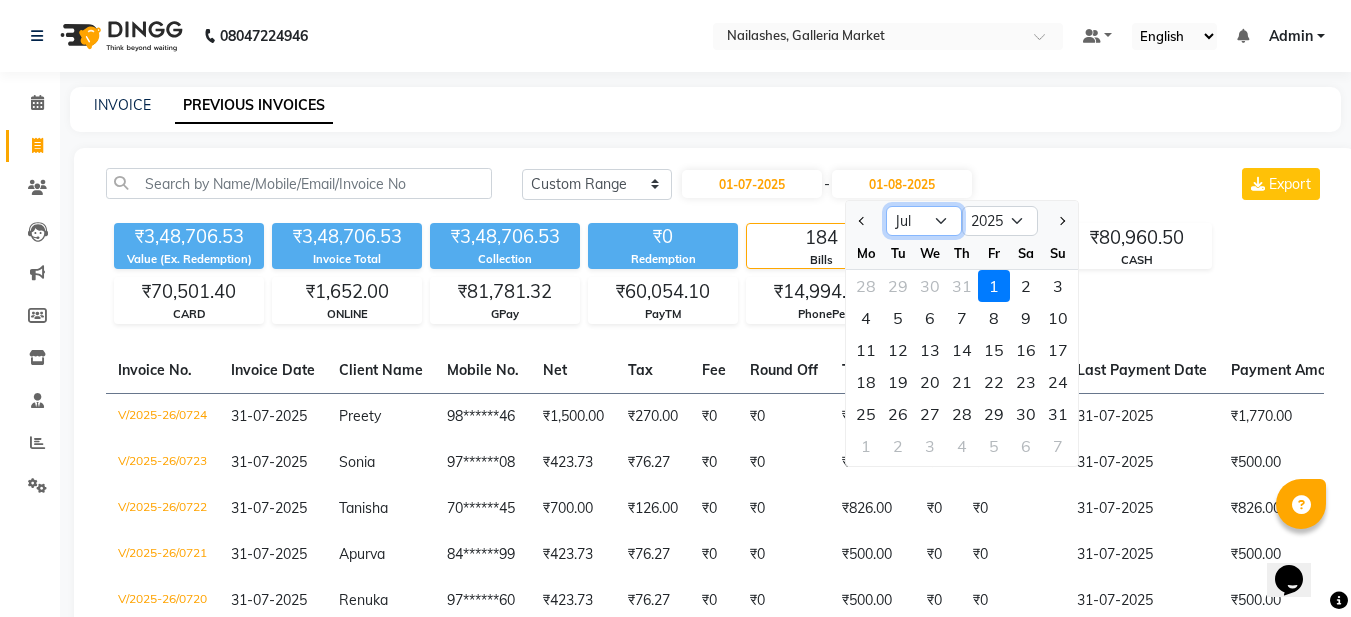 click on "Jul Aug Sep Oct Nov Dec" 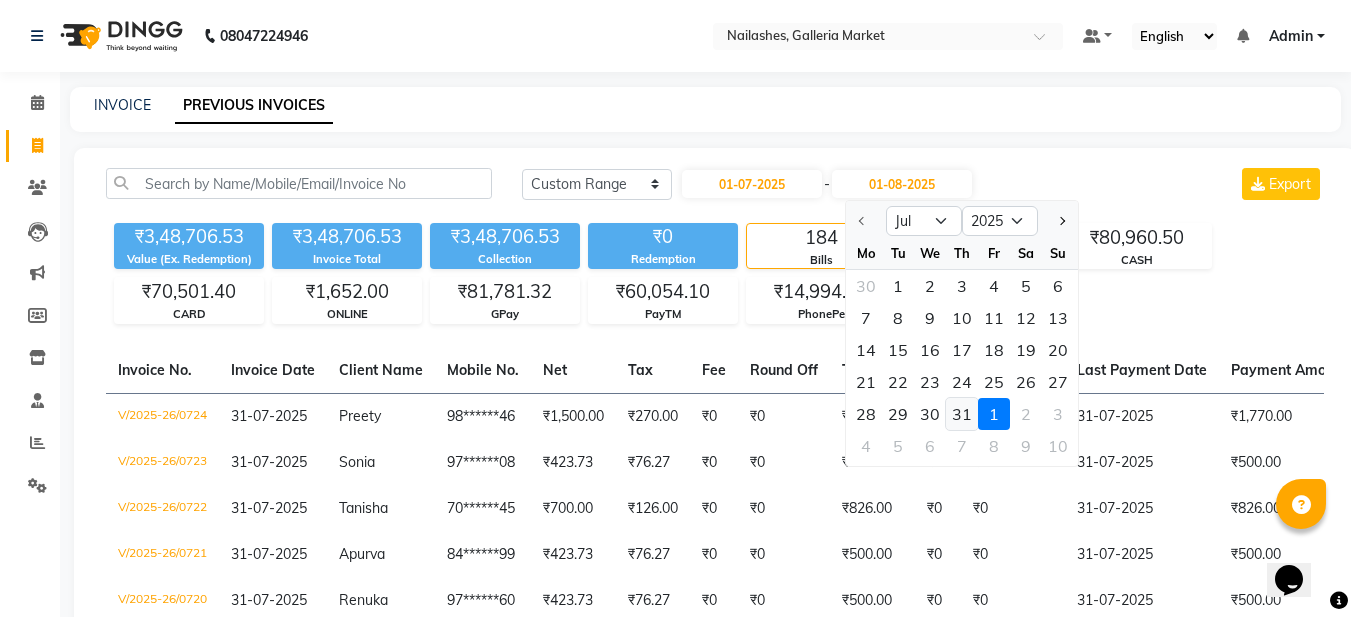 click on "31" 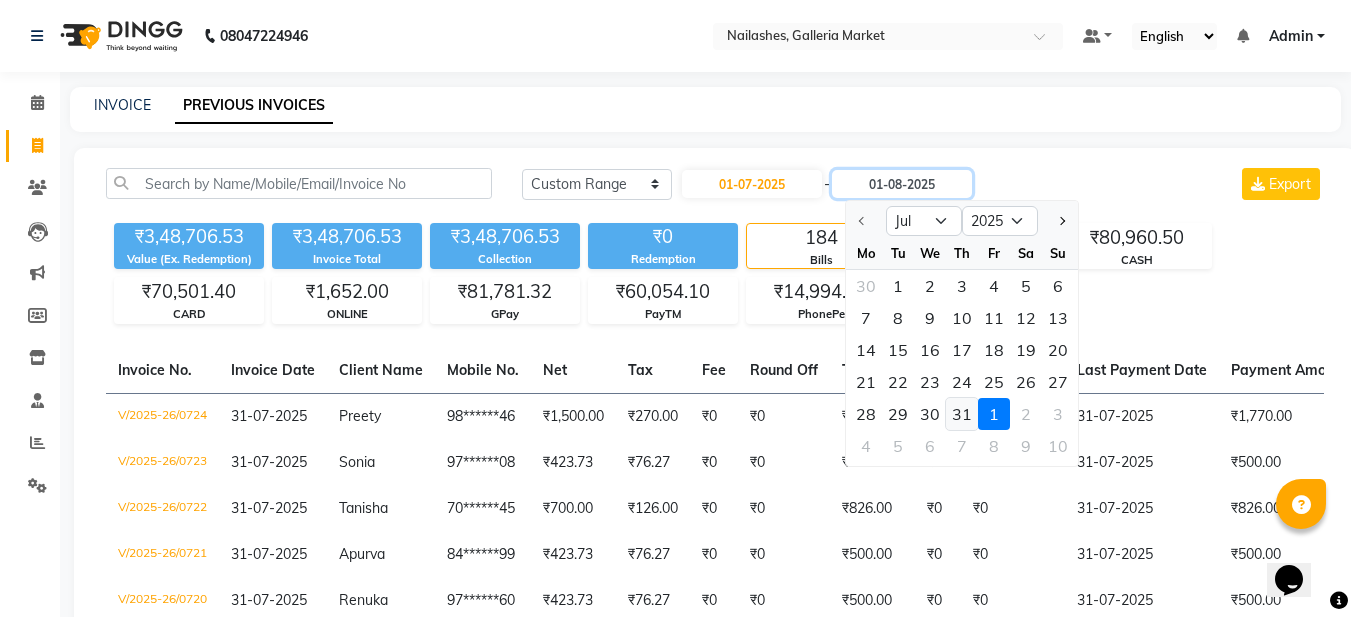 type on "31-07-2025" 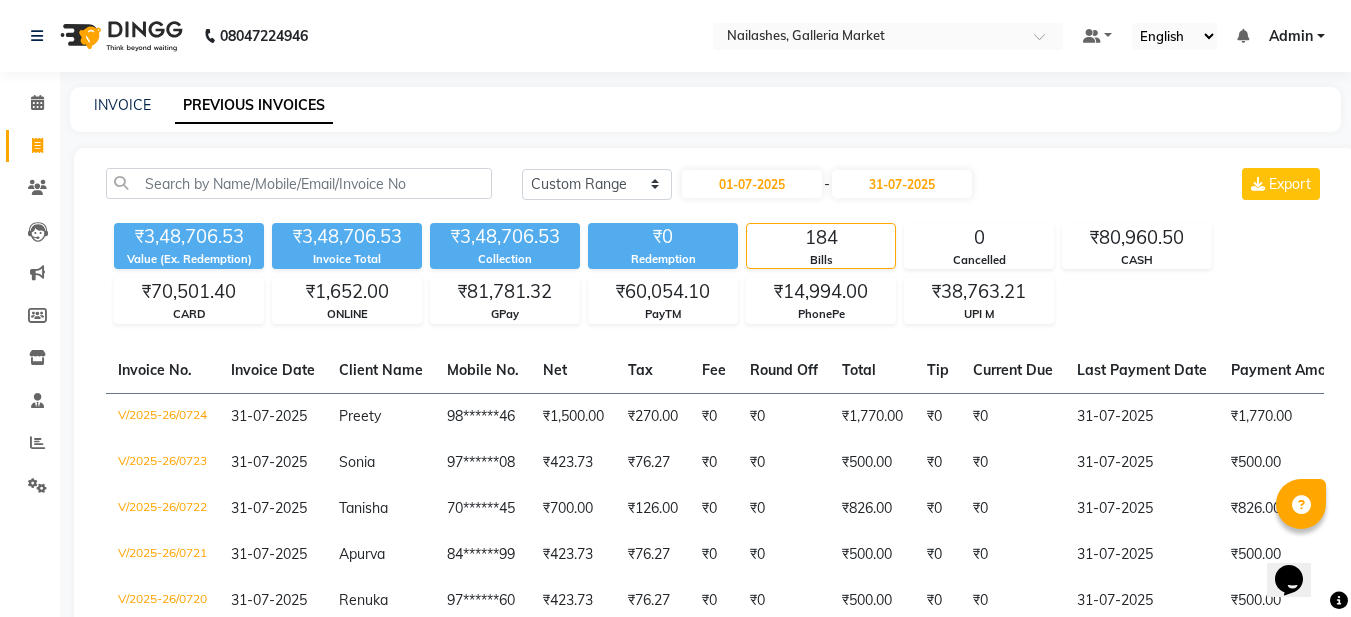 click on "₹3,48,706.53 Value (Ex. Redemption) ₹3,48,706.53 Invoice Total ₹3,48,706.53 Collection ₹0 Redemption 184 Bills 0 Cancelled ₹80,960.50 CASH ₹70,501.40 CARD ₹1,652.00 ONLINE ₹81,781.32 GPay ₹60,054.10 PayTM ₹14,994.00 PhonePe ₹38,763.21 UPI M" 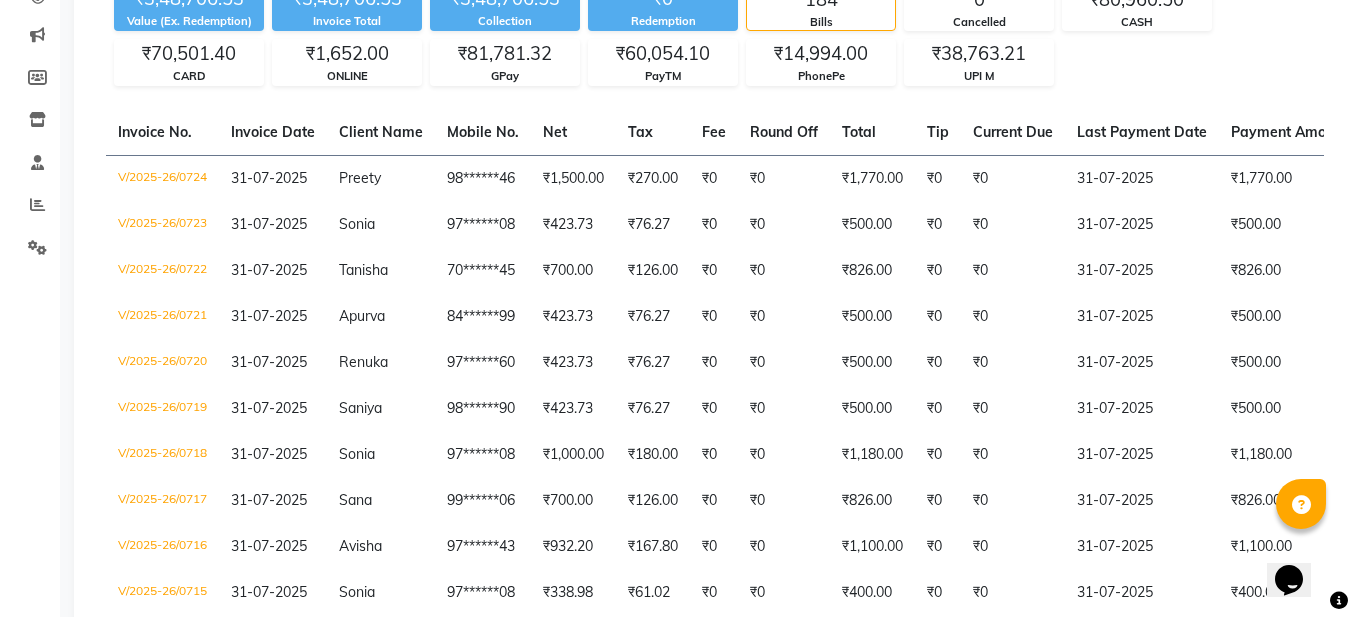 scroll, scrollTop: 291, scrollLeft: 0, axis: vertical 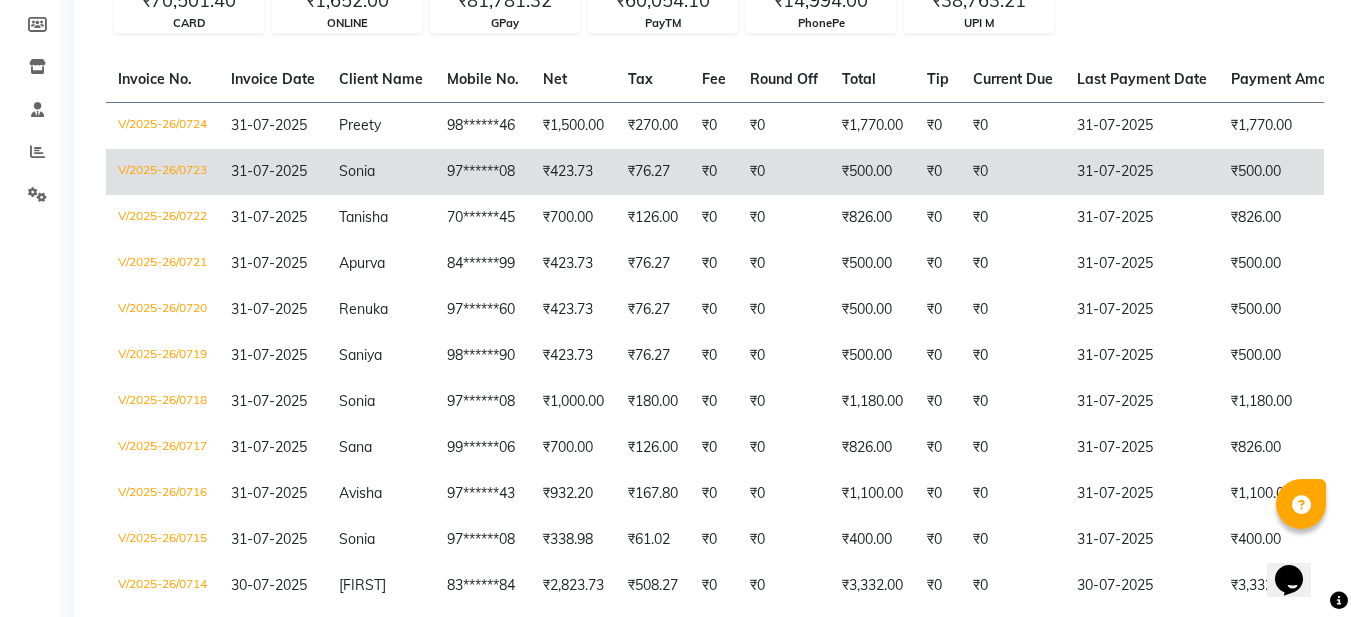 click on "Sonia" 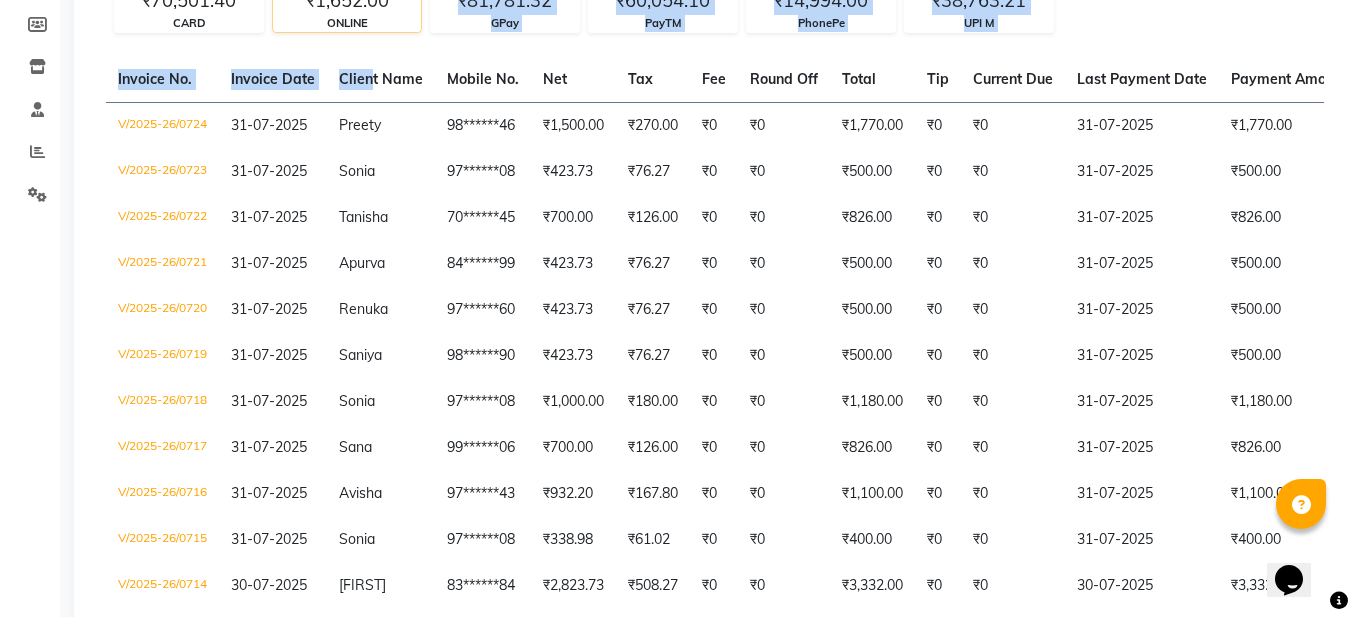 drag, startPoint x: 367, startPoint y: 76, endPoint x: 373, endPoint y: 29, distance: 47.38143 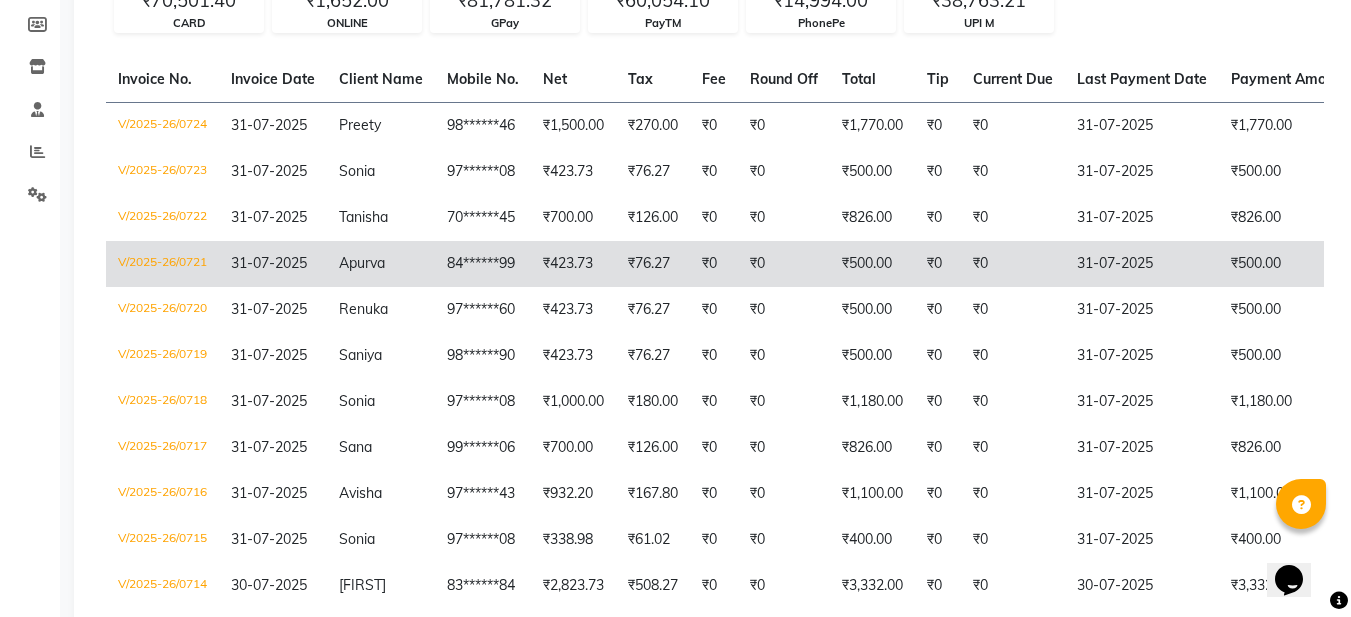 click on "₹0" 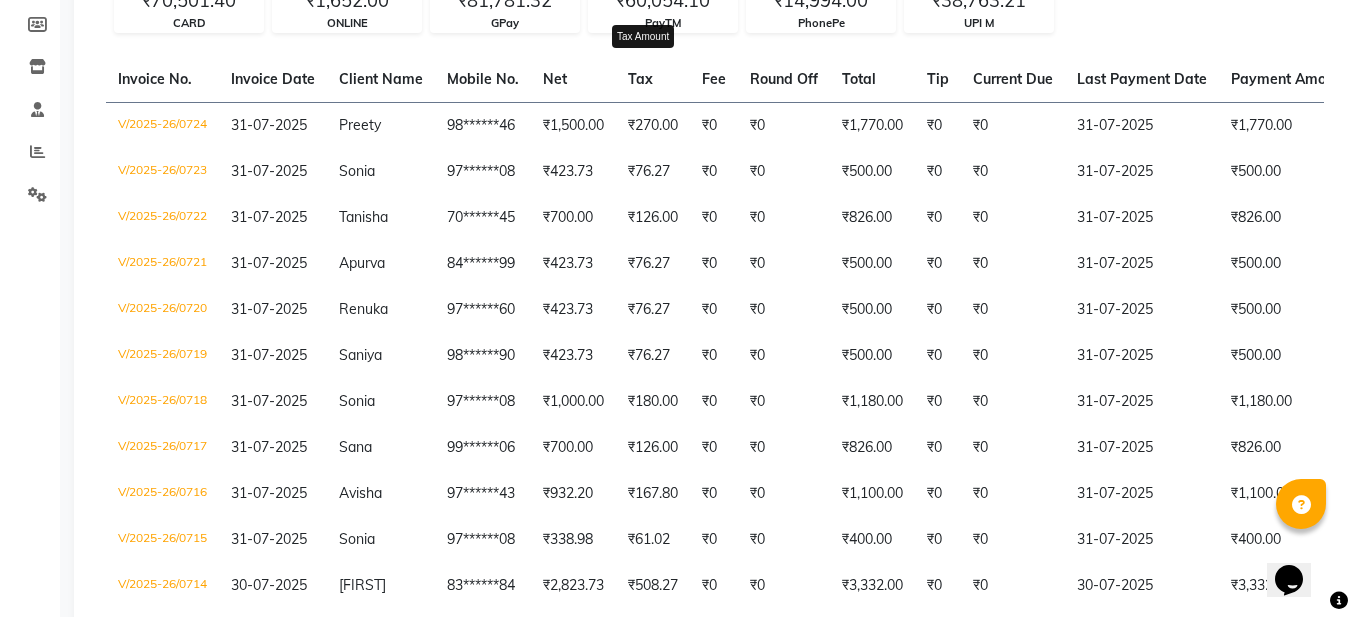 click on "Tax" 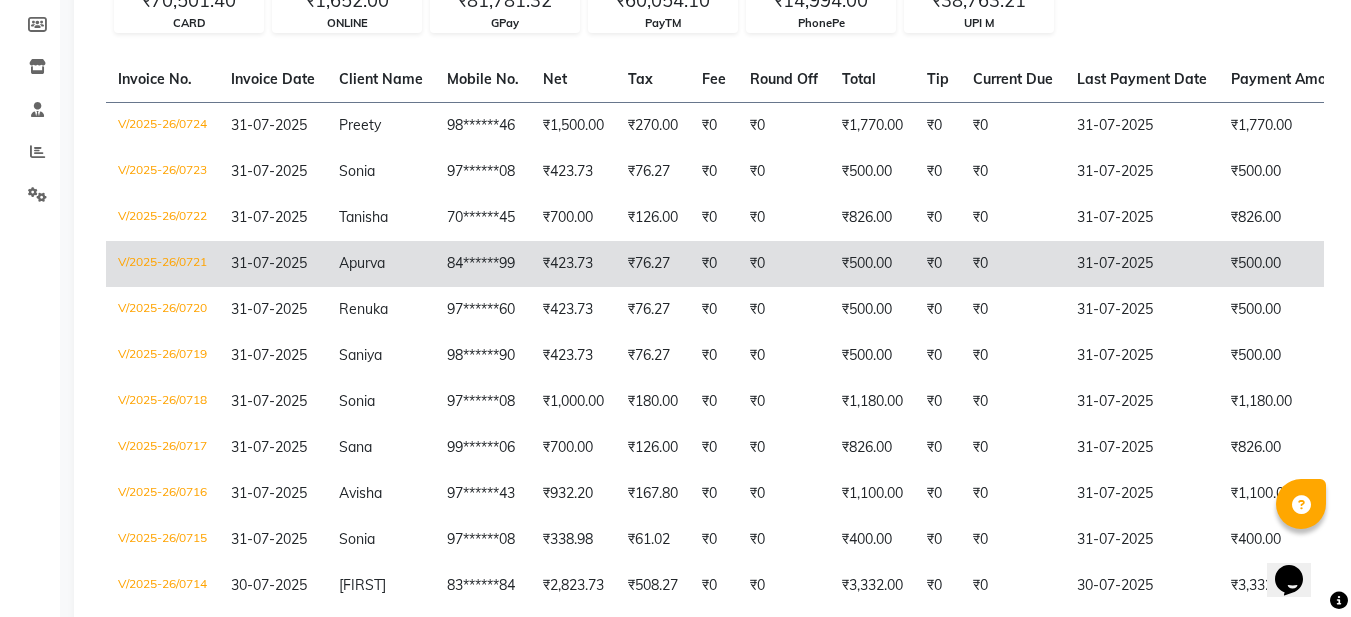 click on "V/2025-26/0721" 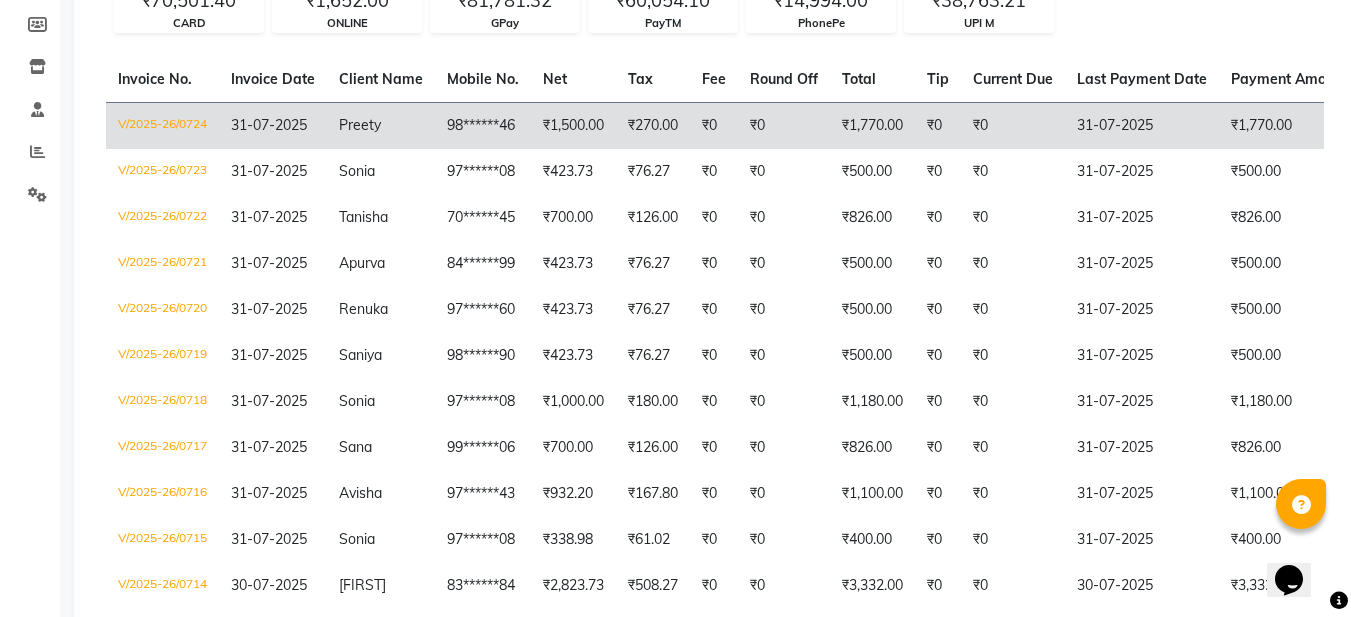 click on "V/2025-26/0724" 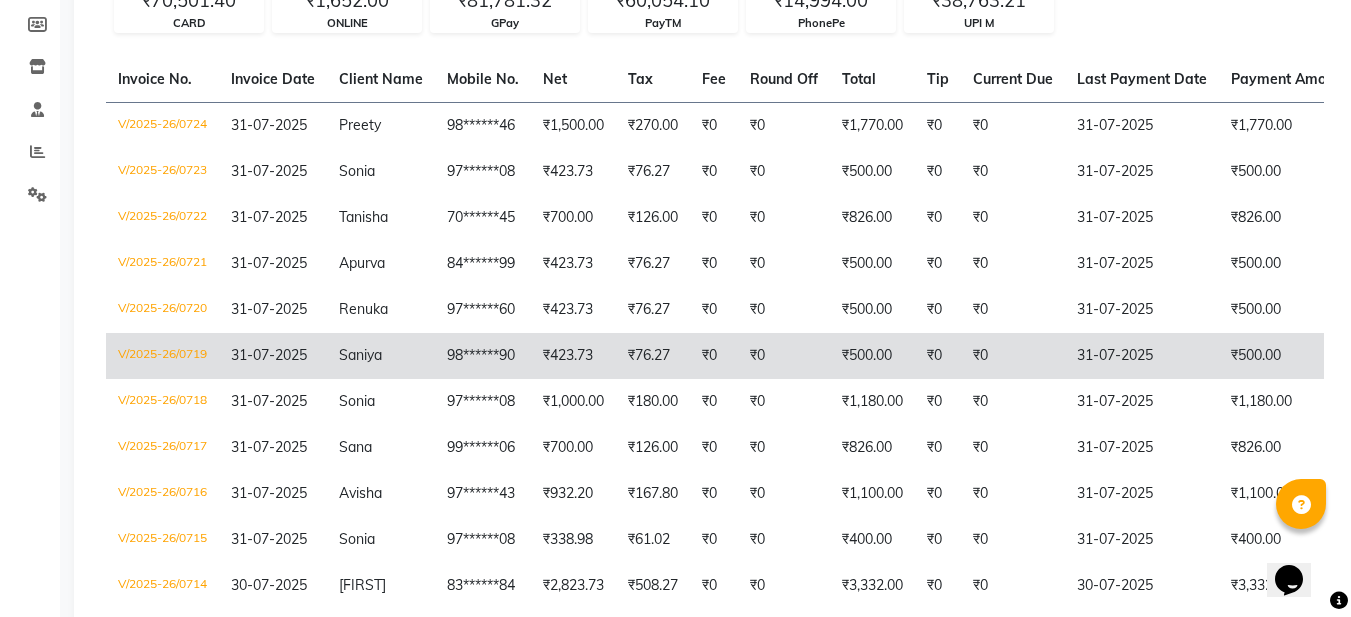 click on "V/2025-26/0719" 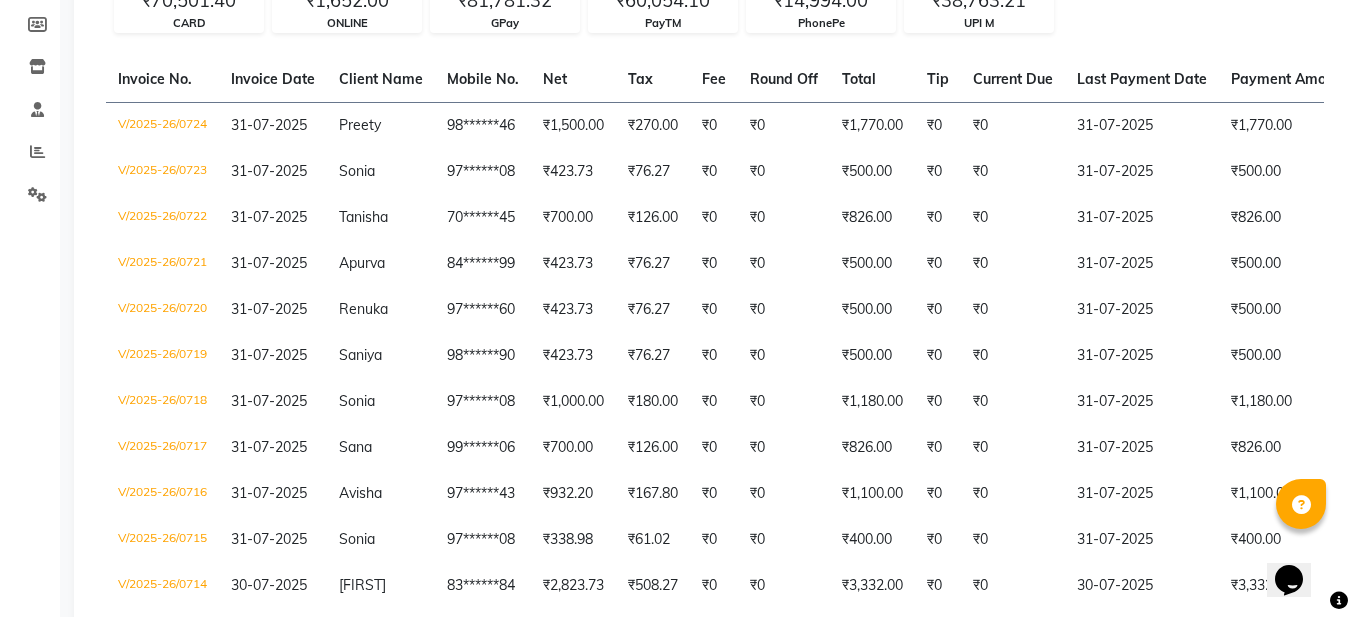 click on "Today Yesterday Custom Range 01-07-2025 - 31-07-2025 Export ₹3,48,706.53 Value (Ex. Redemption) ₹3,48,706.53 Invoice Total ₹3,48,706.53 Collection ₹0 Redemption 184 Bills 0 Cancelled ₹80,960.50 CASH ₹70,501.40 CARD ₹1,652.00 ONLINE ₹81,781.32 GPay ₹60,054.10 PayTM ₹14,994.00 PhonePe ₹38,763.21 UPI M Invoice No. Invoice Date Client Name Mobile No. Net Tax Fee Round Off Total Tip Current Due Last Payment Date Payment Amount Payment Methods Cancel Reason Status V/2025-26/0724 31-07-2025 Preety [PHONE] ₹1,500.00 ₹270.00 ₹0 ₹0 ₹1,770.00 ₹0 ₹0 31-07-2025 ₹1,770.00 CASH - PAID V/2025-26/0723 31-07-2025 Sonia [PHONE] ₹423.73 ₹76.27 ₹0 ₹0 ₹500.00 ₹0 ₹0 31-07-2025 ₹500.00 PayTM - PAID V/2025-26/0722 31-07-2025 Tanisha [PHONE] ₹700.00 ₹126.00 ₹0 ₹0 ₹826.00 ₹0 ₹0 31-07-2025 ₹826.00 GPay - PAID V/2025-26/0721 31-07-2025 Apurva [PHONE] ₹423.73 ₹76.27 ₹0" 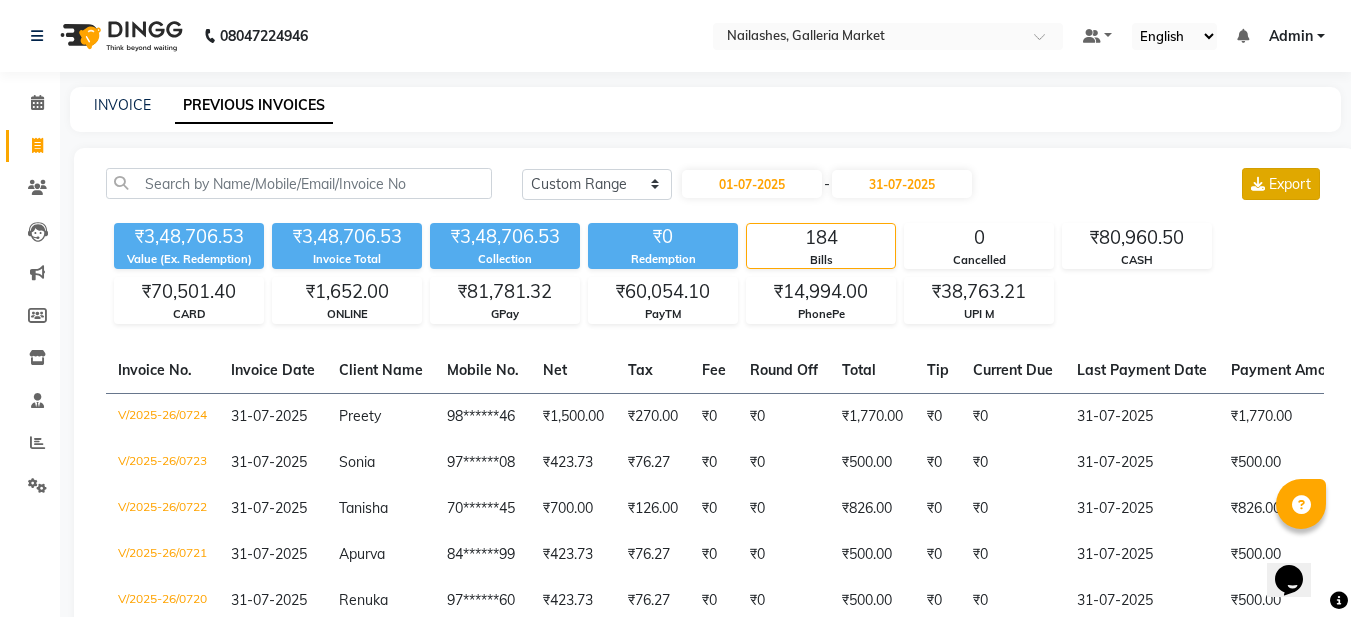 click at bounding box center [1258, 184] 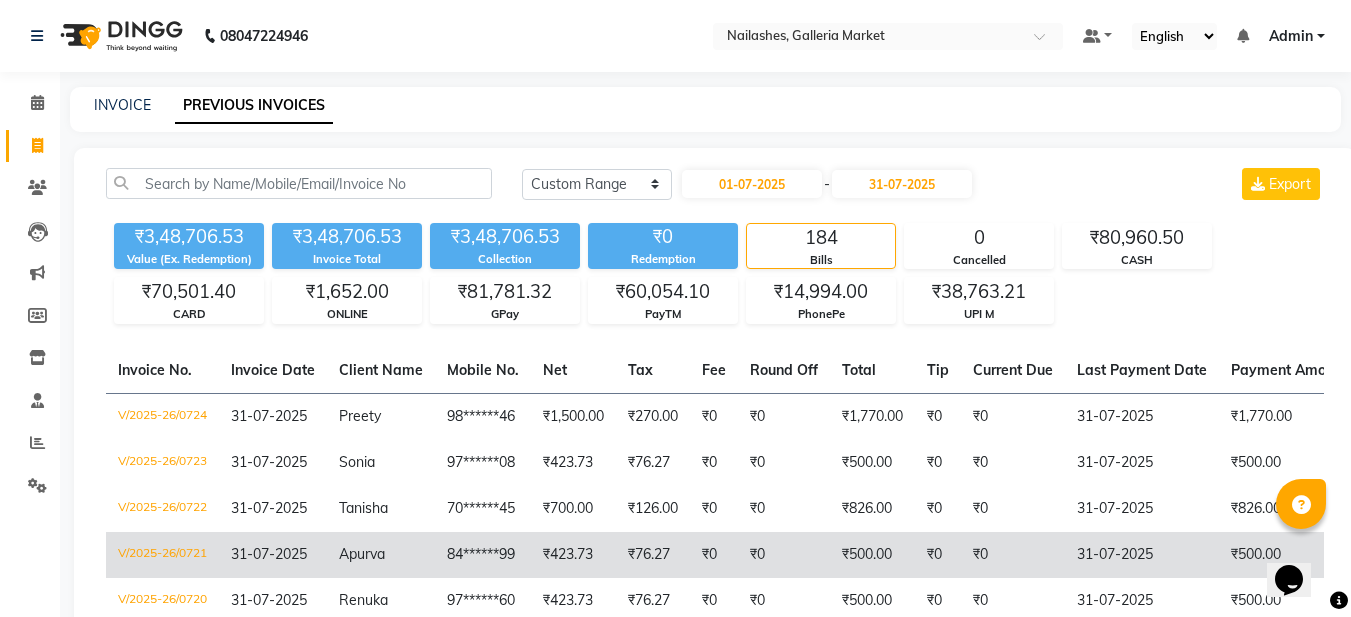 type 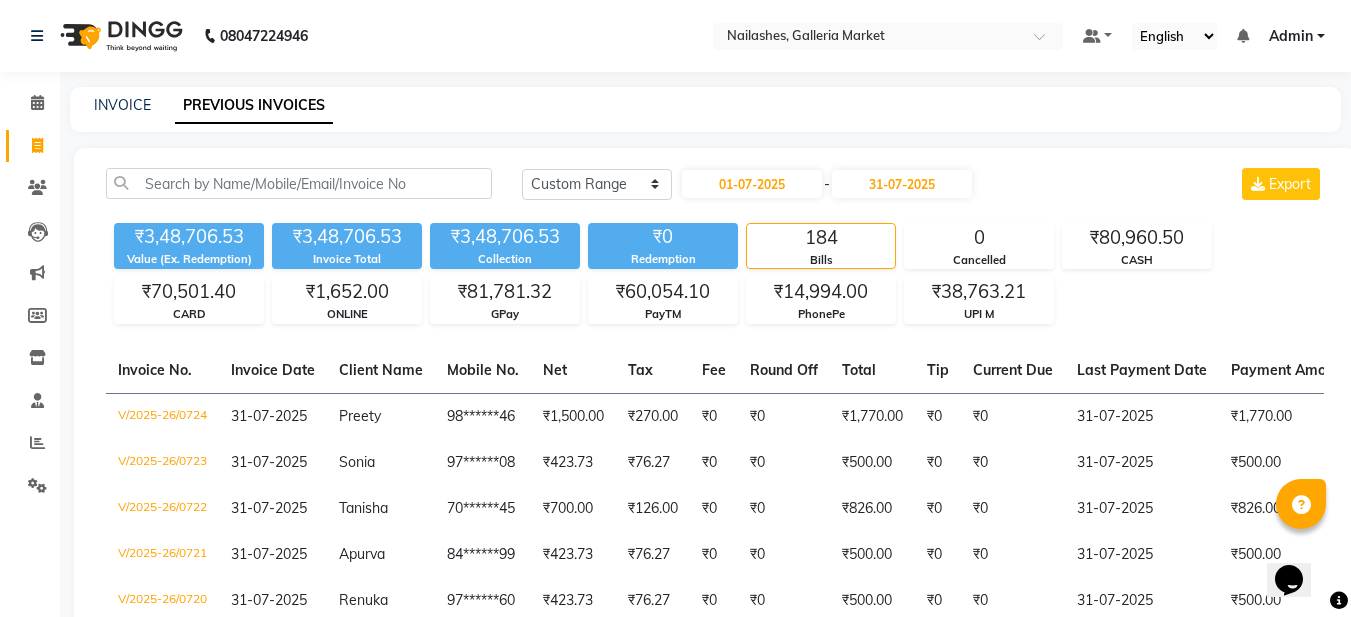 click on "INVOICE PREVIOUS INVOICES Today Yesterday Custom Range 01-07-2025 - 31-07-2025 Export ₹3,48,706.53 Value (Ex. Redemption) ₹3,48,706.53 Invoice Total ₹3,48,706.53 Collection ₹0 Redemption 184 Bills 0 Cancelled ₹80,960.50 CASH ₹70,501.40 CARD ₹1,652.00 ONLINE ₹81,781.32 GPay ₹60,054.10 PayTM ₹14,994.00 PhonePe ₹38,763.21 UPI M Invoice No. Invoice Date Client Name Mobile No. Net Tax Fee Round Off Total Tip Current Due Last Payment Date Payment Amount Payment Methods Cancel Reason Status V/2025-26/0724 31-07-2025 Preety [PHONE] ₹1,500.00 ₹270.00 ₹0 ₹0 ₹1,770.00 ₹0 ₹0 31-07-2025 ₹1,770.00 CASH - PAID V/2025-26/0723 31-07-2025 Sonia [PHONE] ₹423.73 ₹76.27 ₹0 ₹0 ₹500.00 ₹0 ₹0 31-07-2025 ₹500.00 PayTM - PAID V/2025-26/0722 31-07-2025 Tanisha [PHONE] ₹700.00 ₹126.00 ₹0 ₹0 ₹826.00 ₹0 ₹0 31-07-2025 ₹826.00 GPay - PAID V/2025-26/0721 31-07-2025 Apurva [PHONE] ₹423.73 ₹76.27 ₹0" 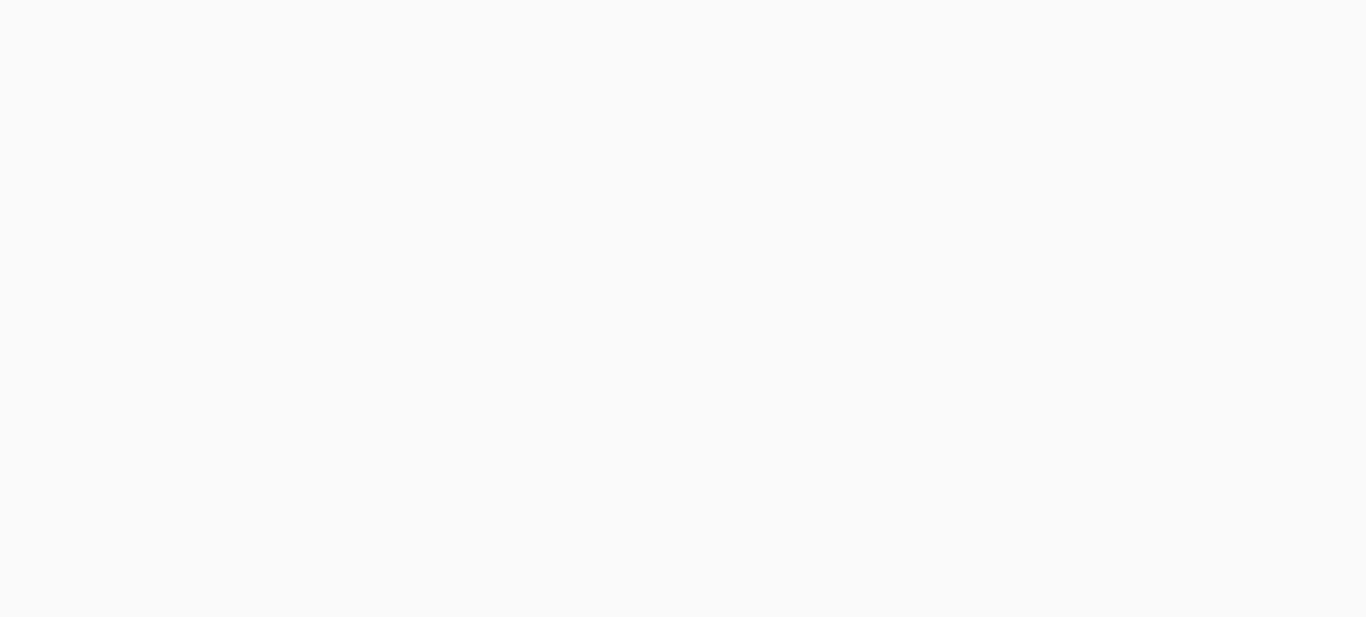 scroll, scrollTop: 0, scrollLeft: 0, axis: both 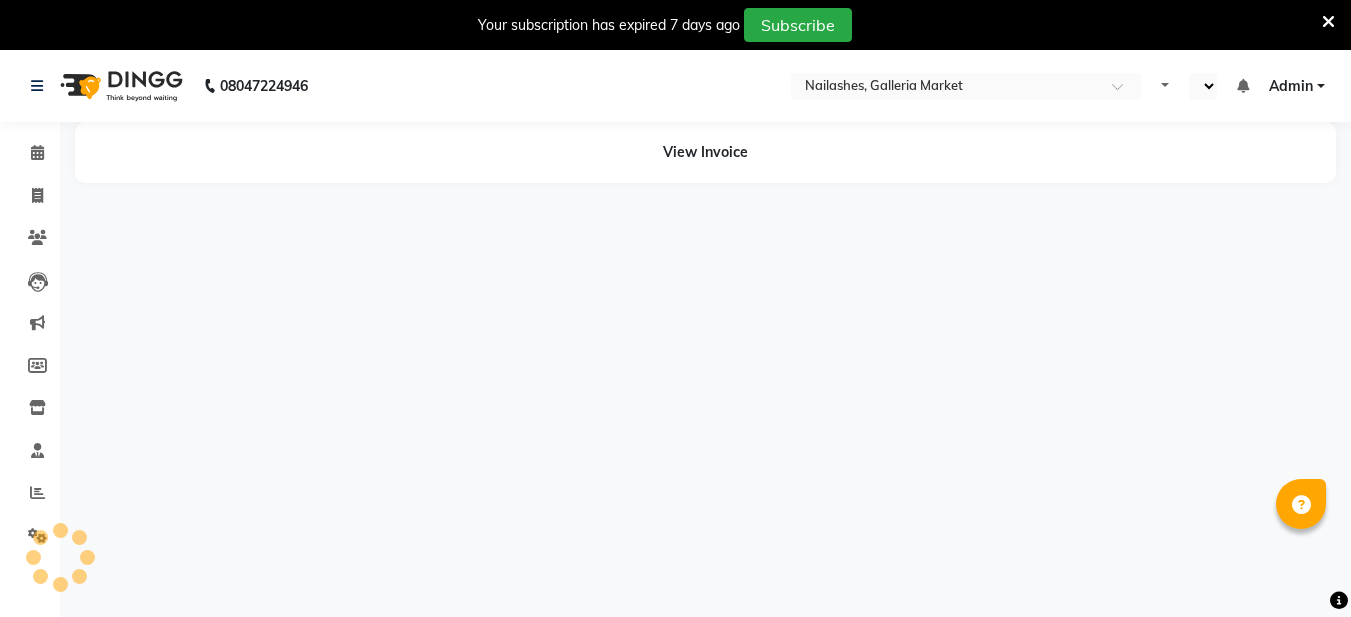 select on "en" 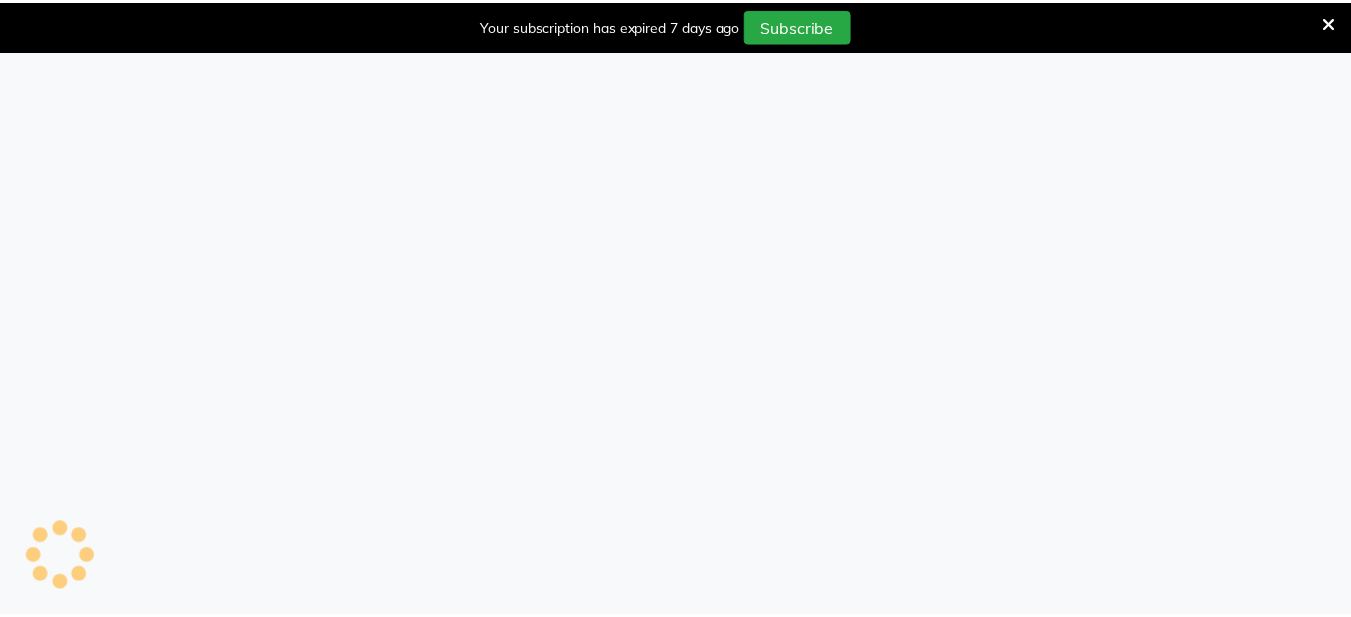 scroll, scrollTop: 0, scrollLeft: 0, axis: both 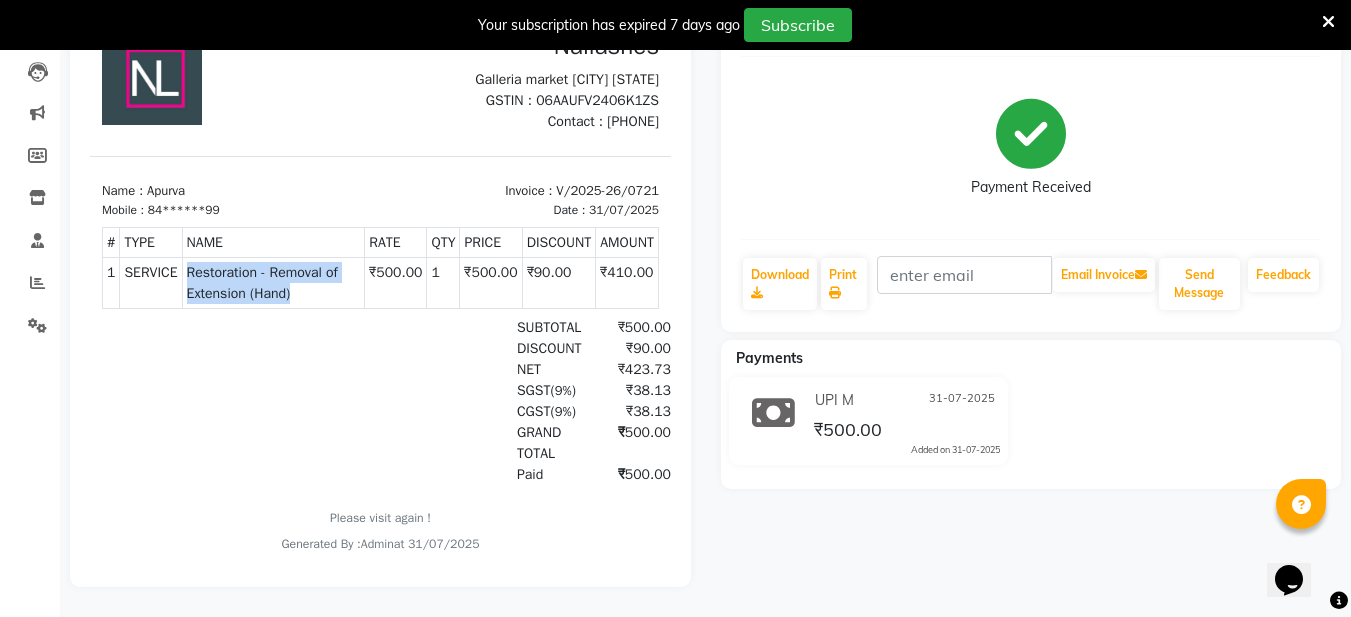 drag, startPoint x: 184, startPoint y: 278, endPoint x: 320, endPoint y: 295, distance: 137.05838 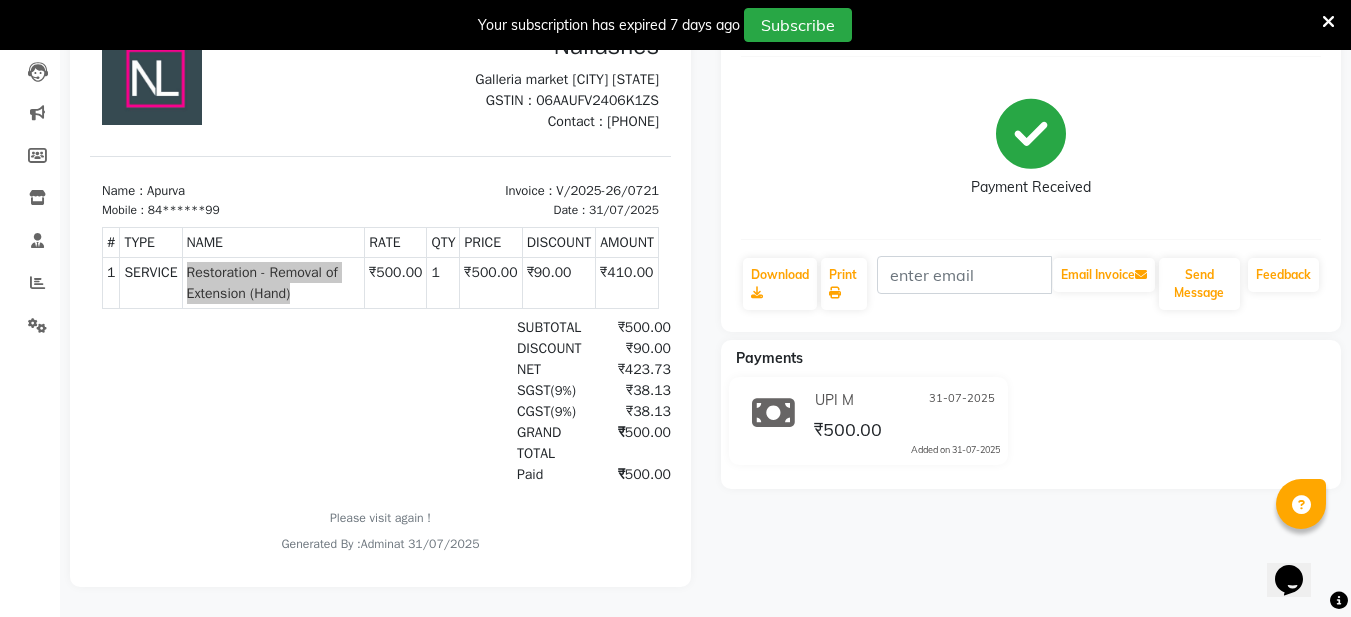 click on "Payment Received" 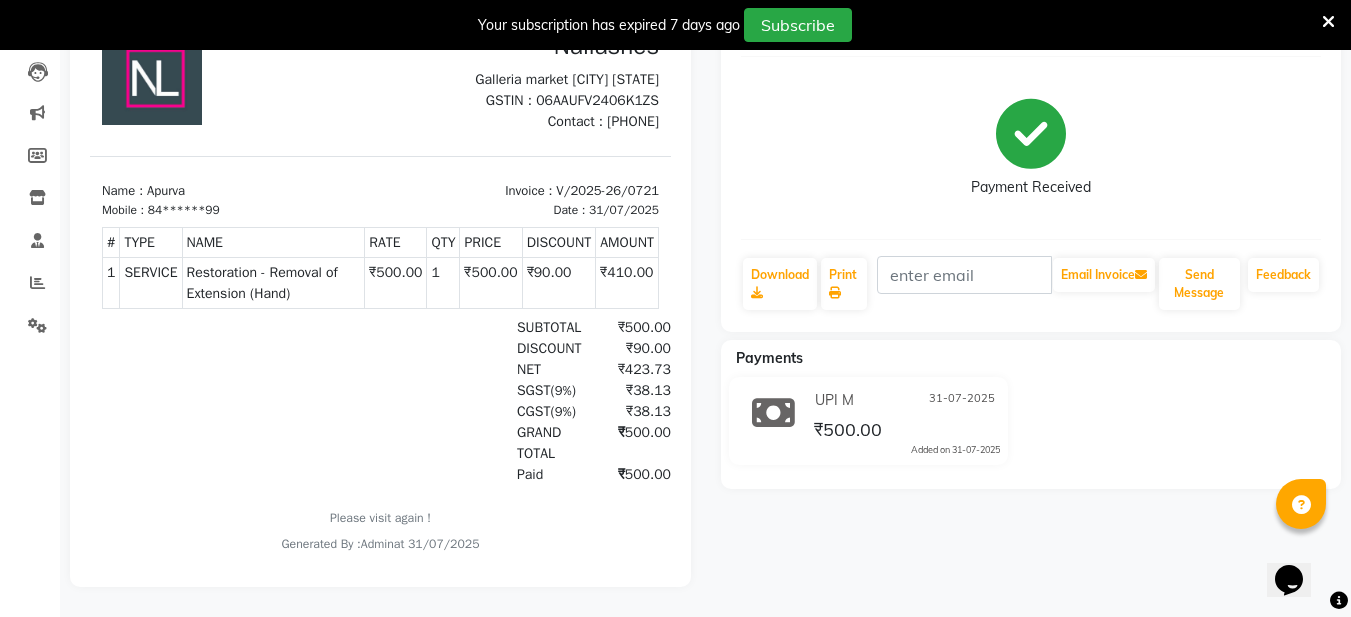 click on "DISCOUNT
₹90.00" at bounding box center [473, 348] 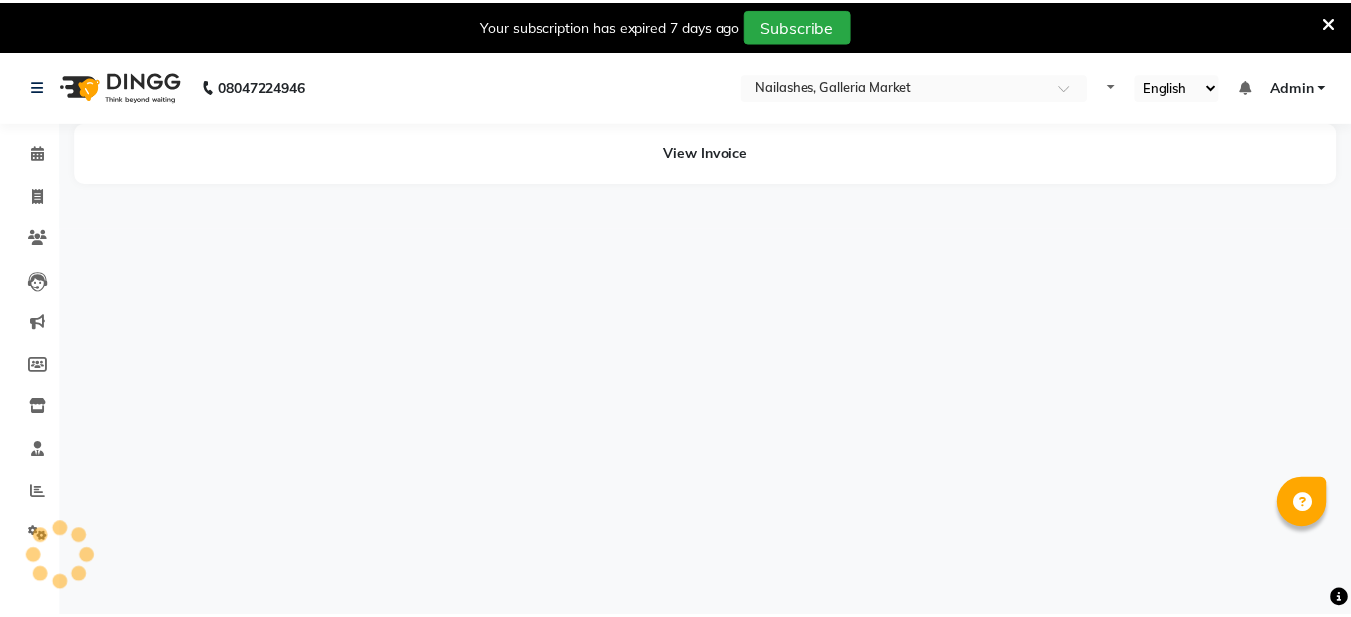 scroll, scrollTop: 0, scrollLeft: 0, axis: both 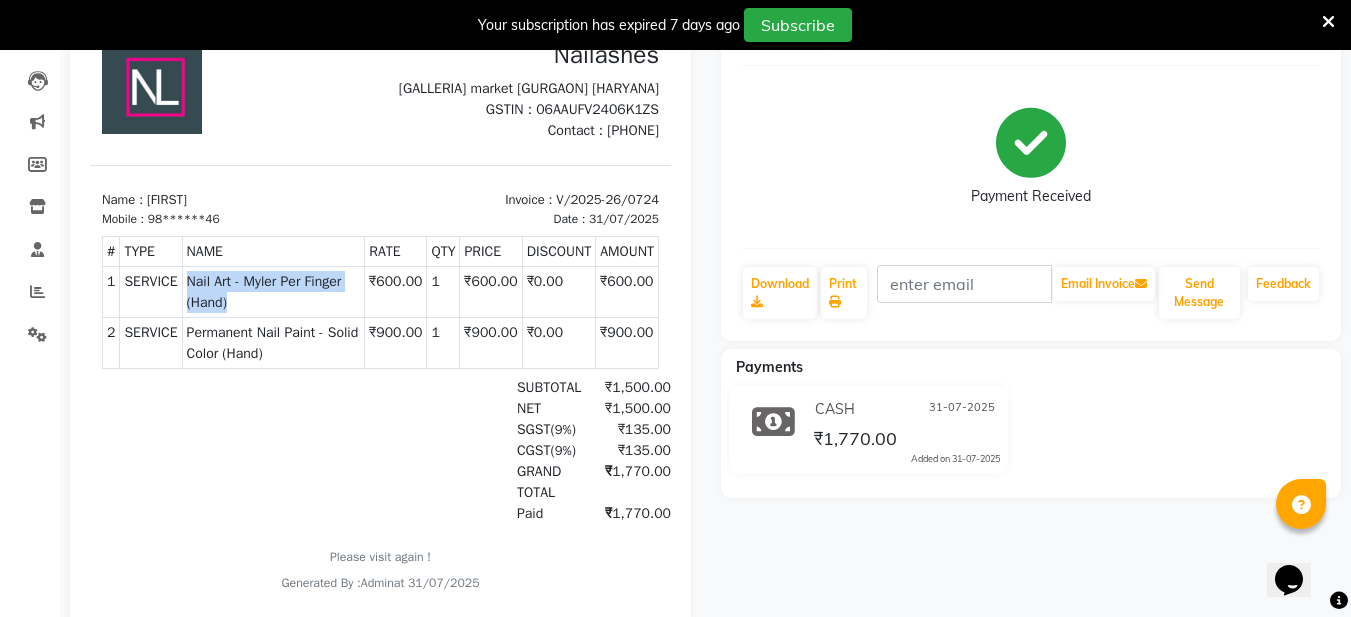 drag, startPoint x: 184, startPoint y: 280, endPoint x: 308, endPoint y: 316, distance: 129.1201 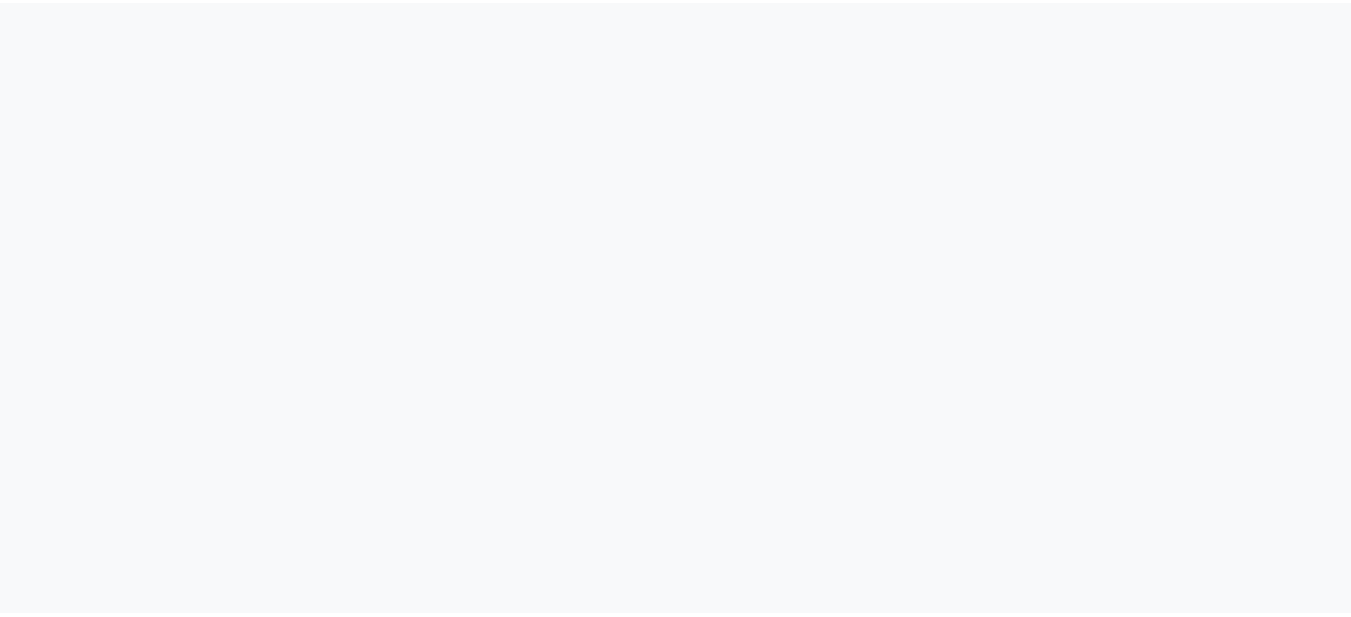 scroll, scrollTop: 0, scrollLeft: 0, axis: both 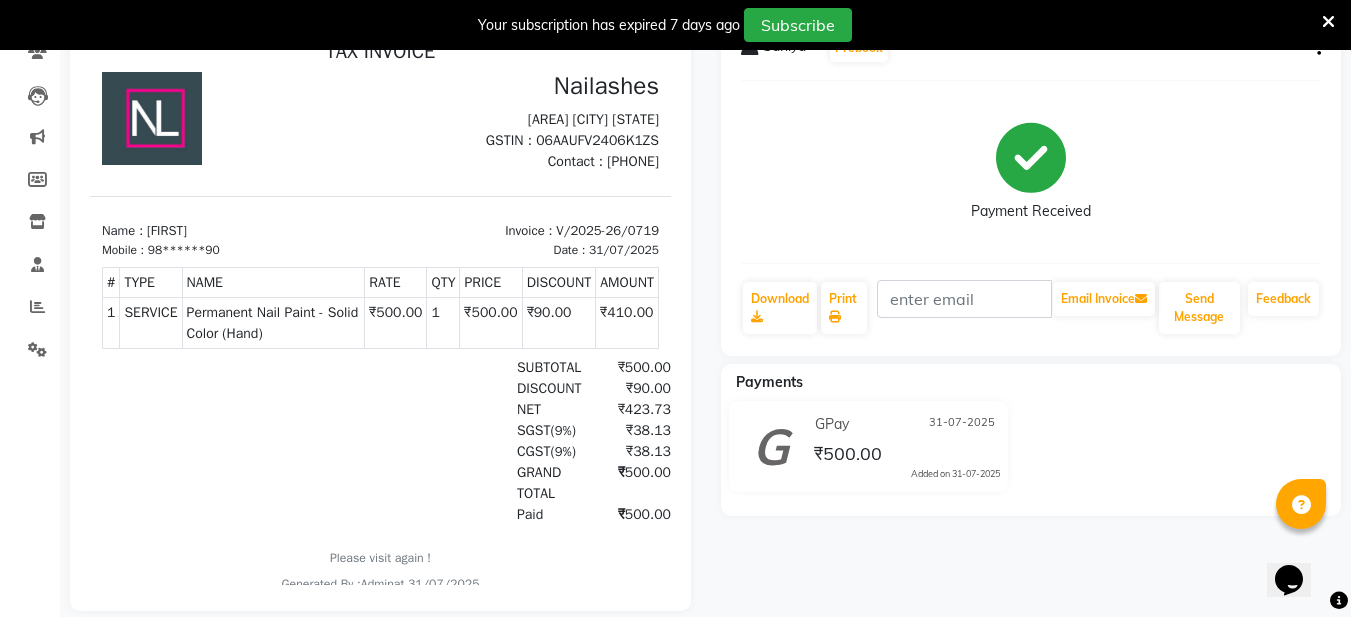 click on "Permanent Nail Paint - Solid Color (Hand)" at bounding box center [274, 323] 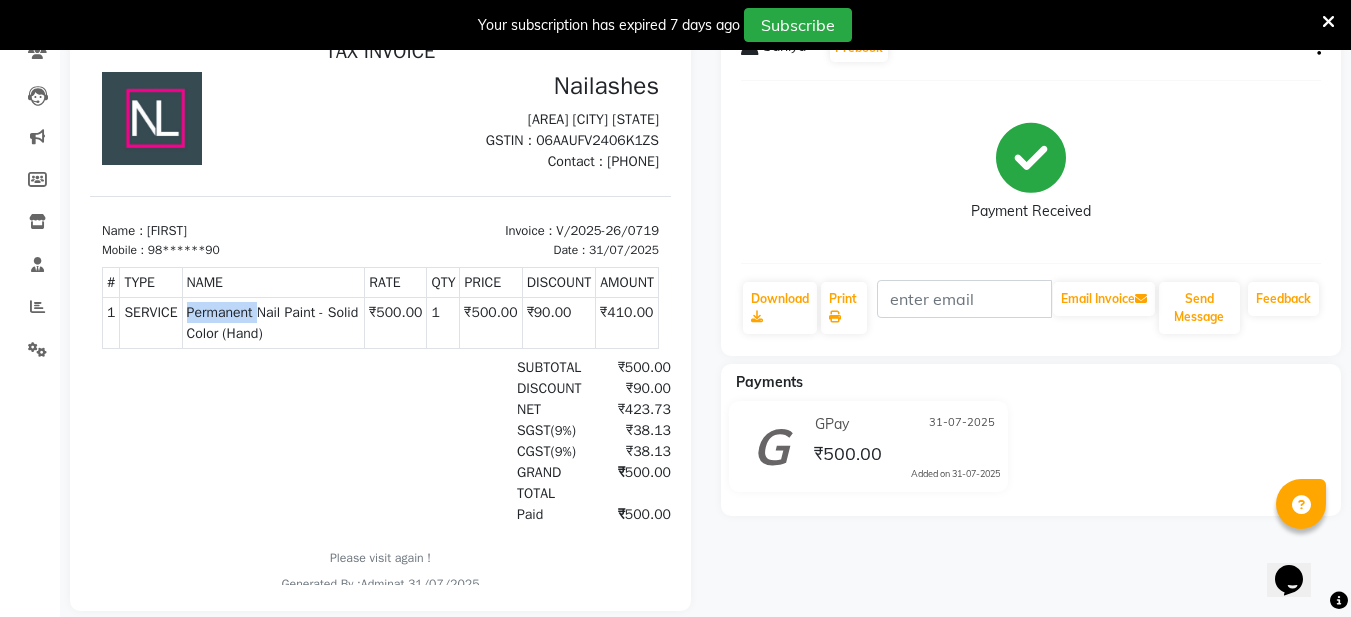 click on "Permanent Nail Paint - Solid Color (Hand)" at bounding box center (274, 323) 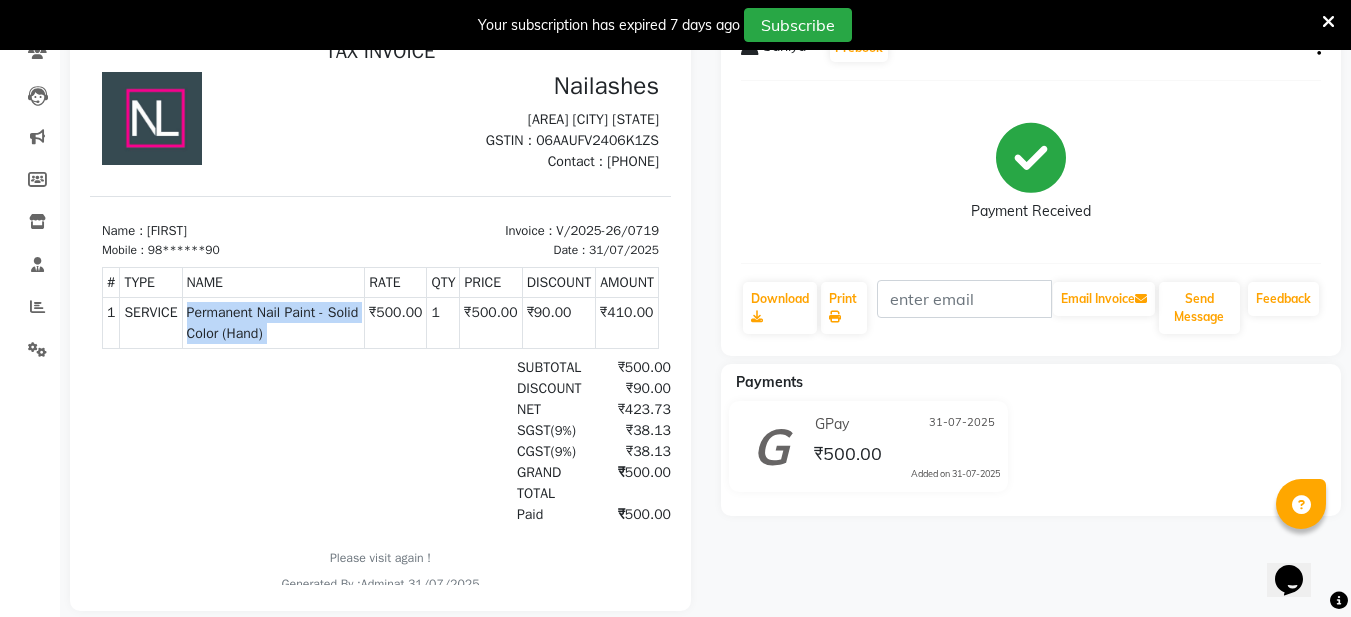 click on "Permanent Nail Paint - Solid Color (Hand)" at bounding box center (274, 323) 